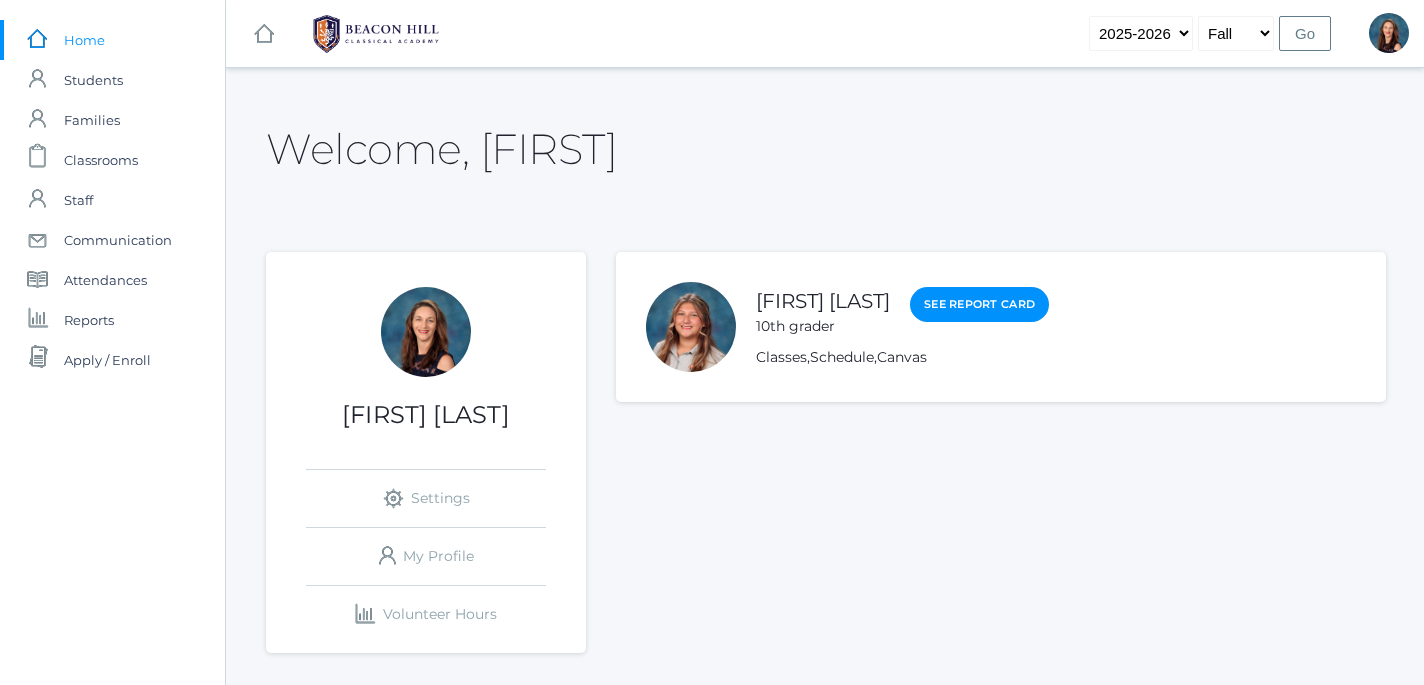 scroll, scrollTop: 0, scrollLeft: 0, axis: both 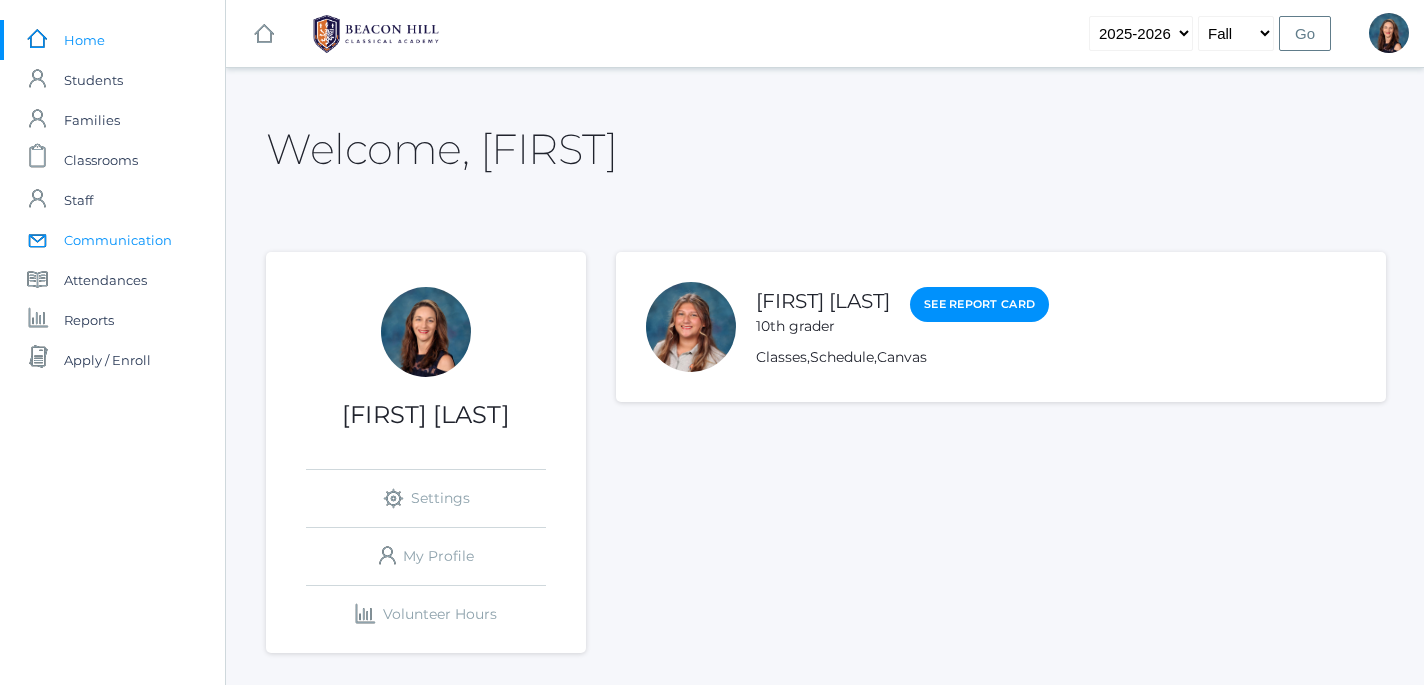 click on "Communication" at bounding box center (118, 240) 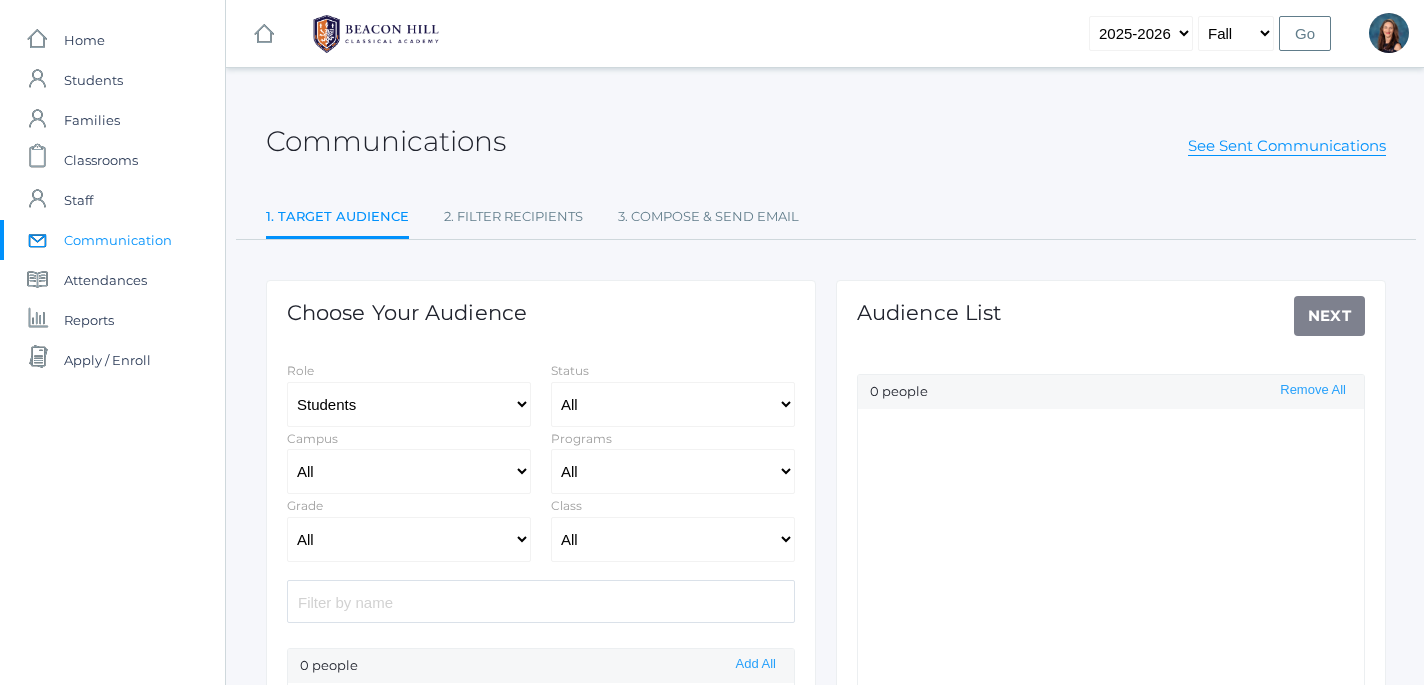 select on "Enrolled" 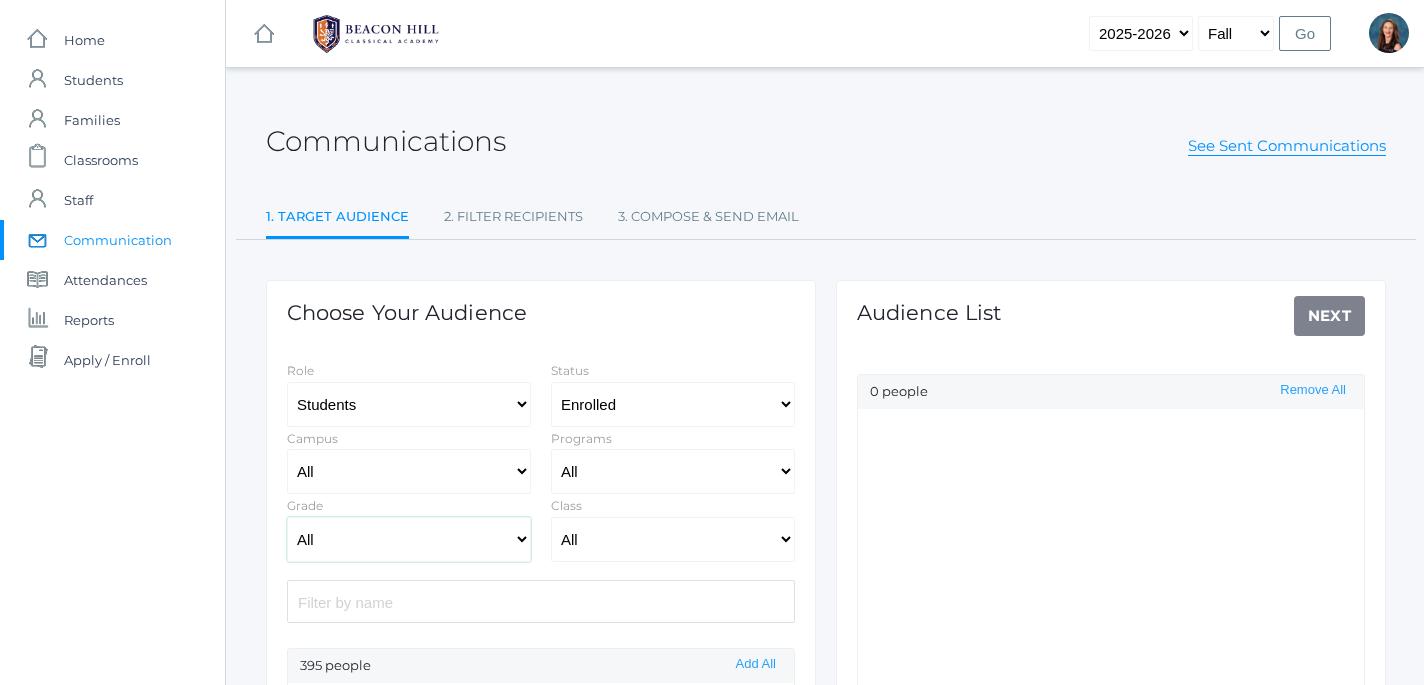 click on "All Grammar - Kindergarten - 1st Grade - 2nd Grade - 3rd Grade - 4th Grade - 5th Grade Logic - 6th Grade - 7th Grade - 8th Grade Rhetoric - 9th Grade - 10th Grade - 11th Grade - 12th Grade" 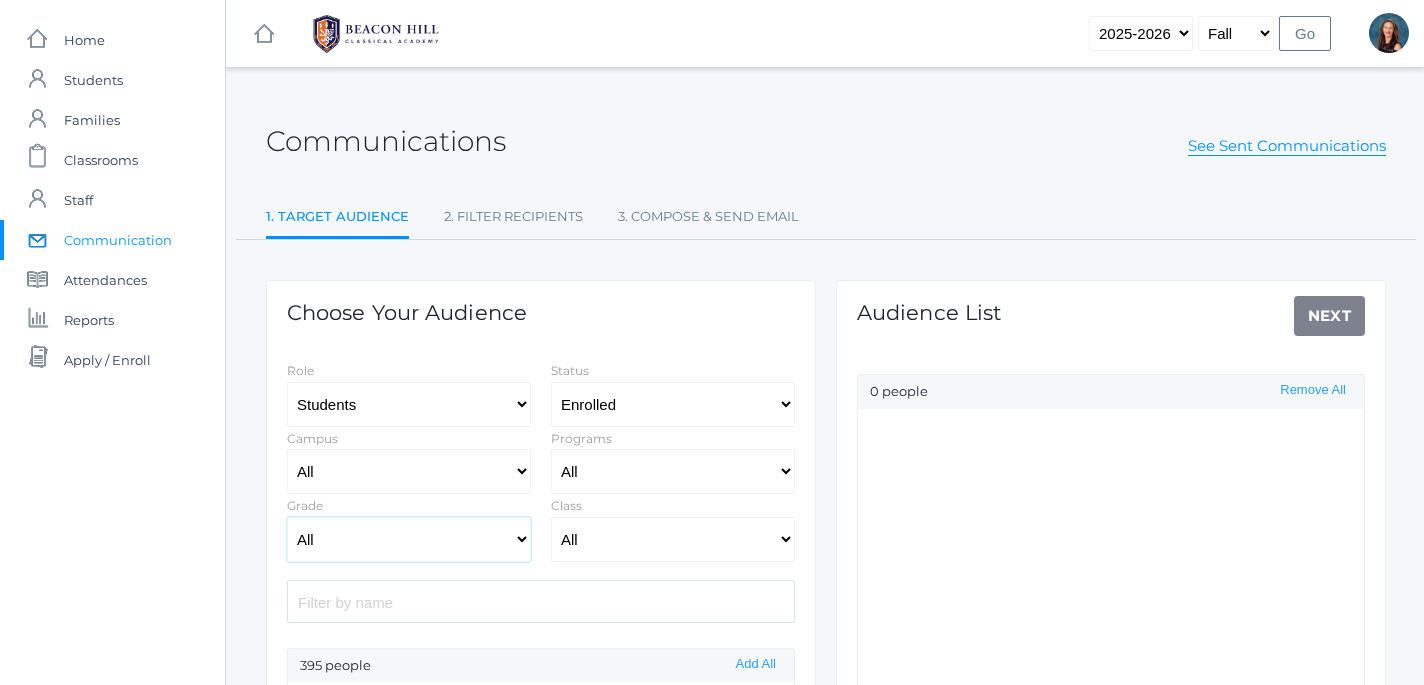 select on "10" 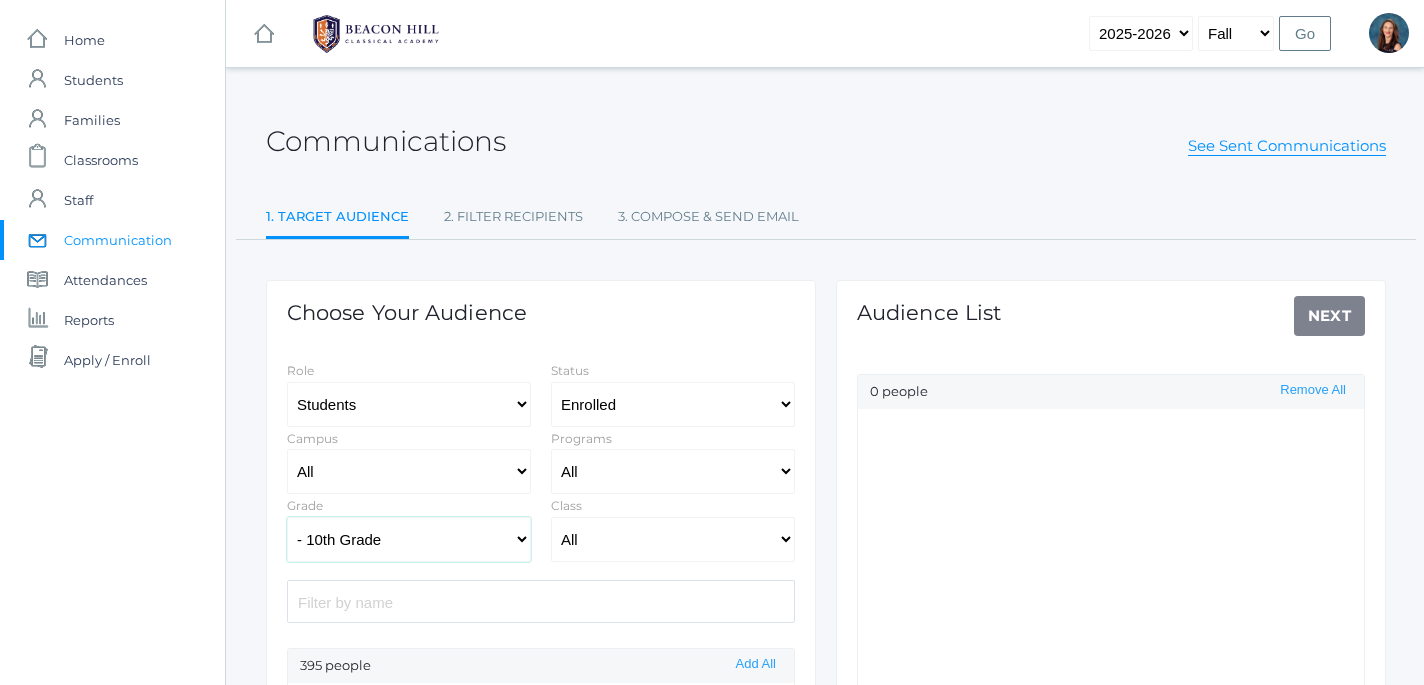 click on "- 10th Grade" 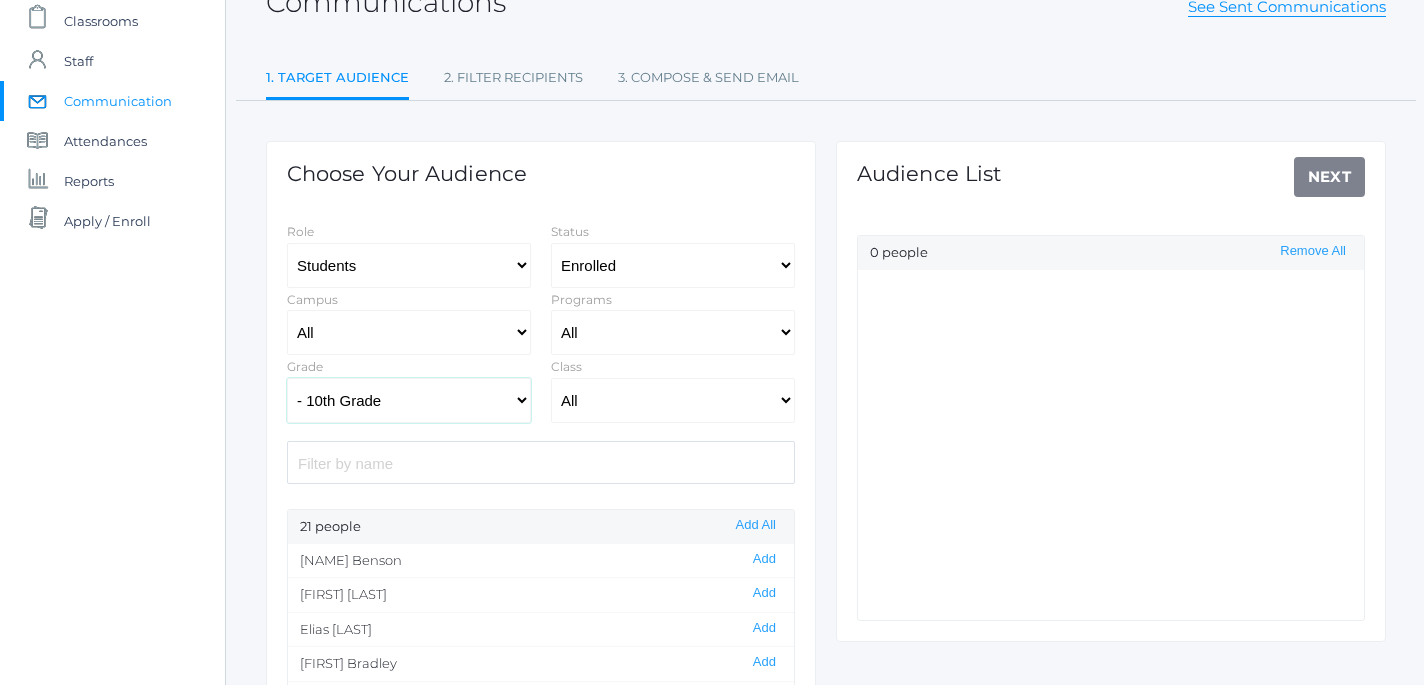scroll, scrollTop: 144, scrollLeft: 0, axis: vertical 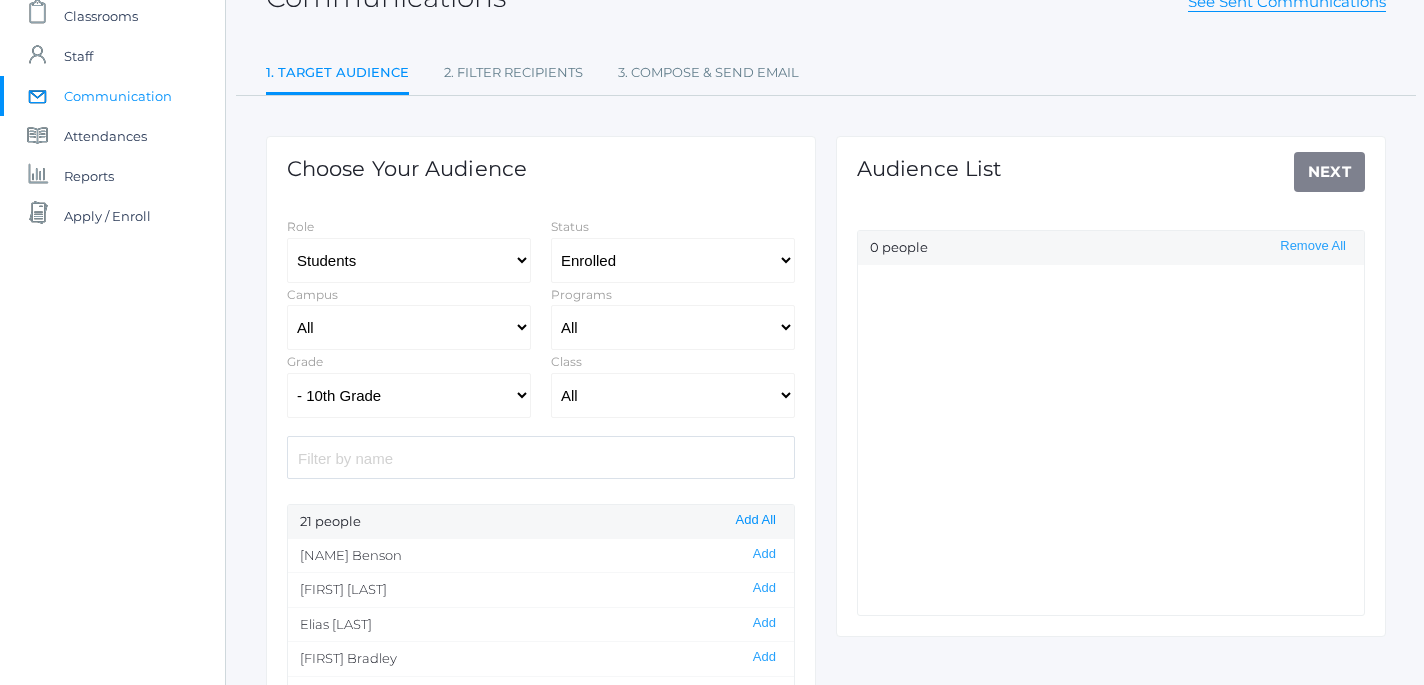 click on "Add All" 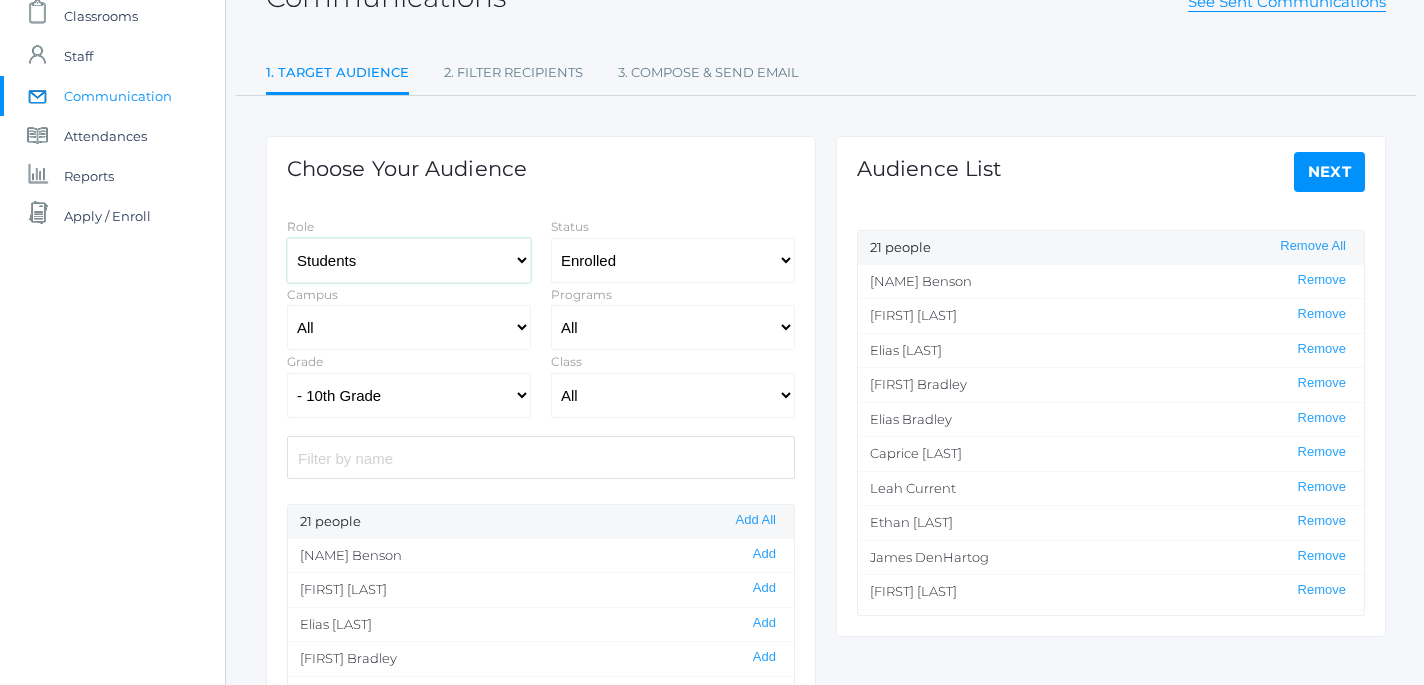 select on "1" 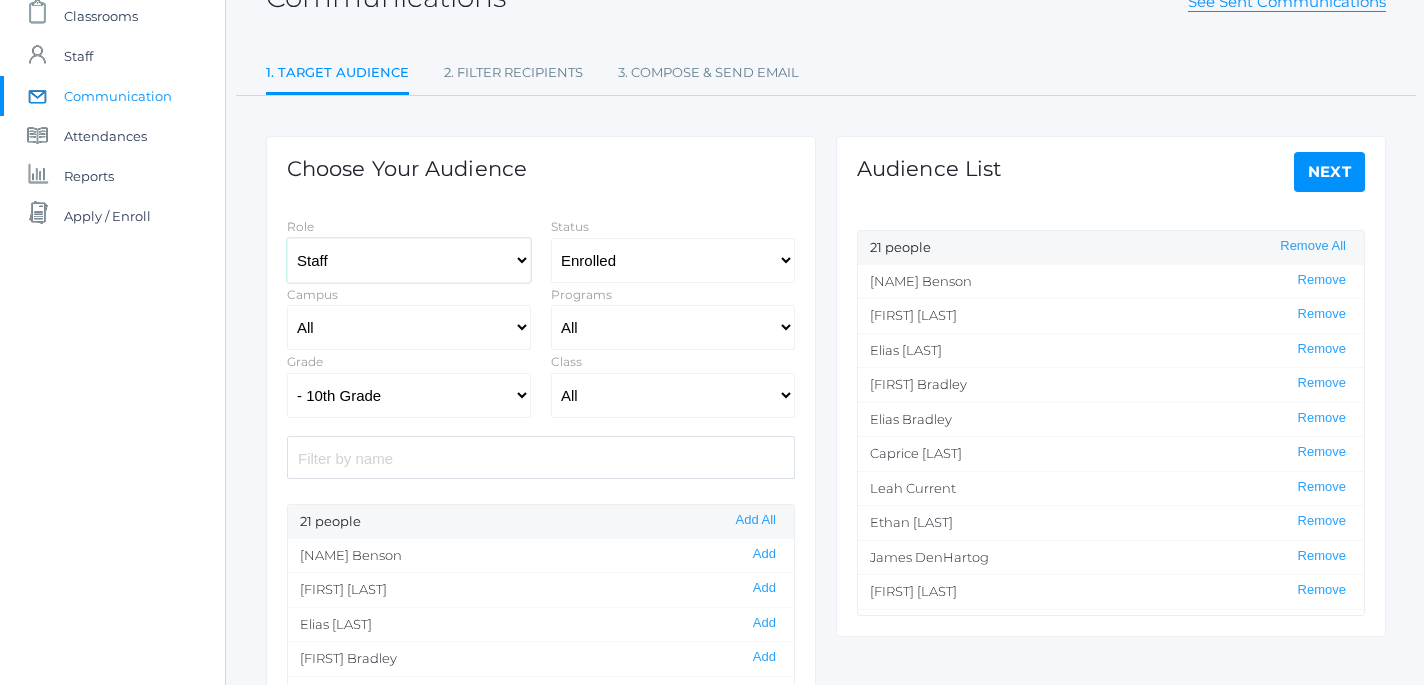 click on "Staff" 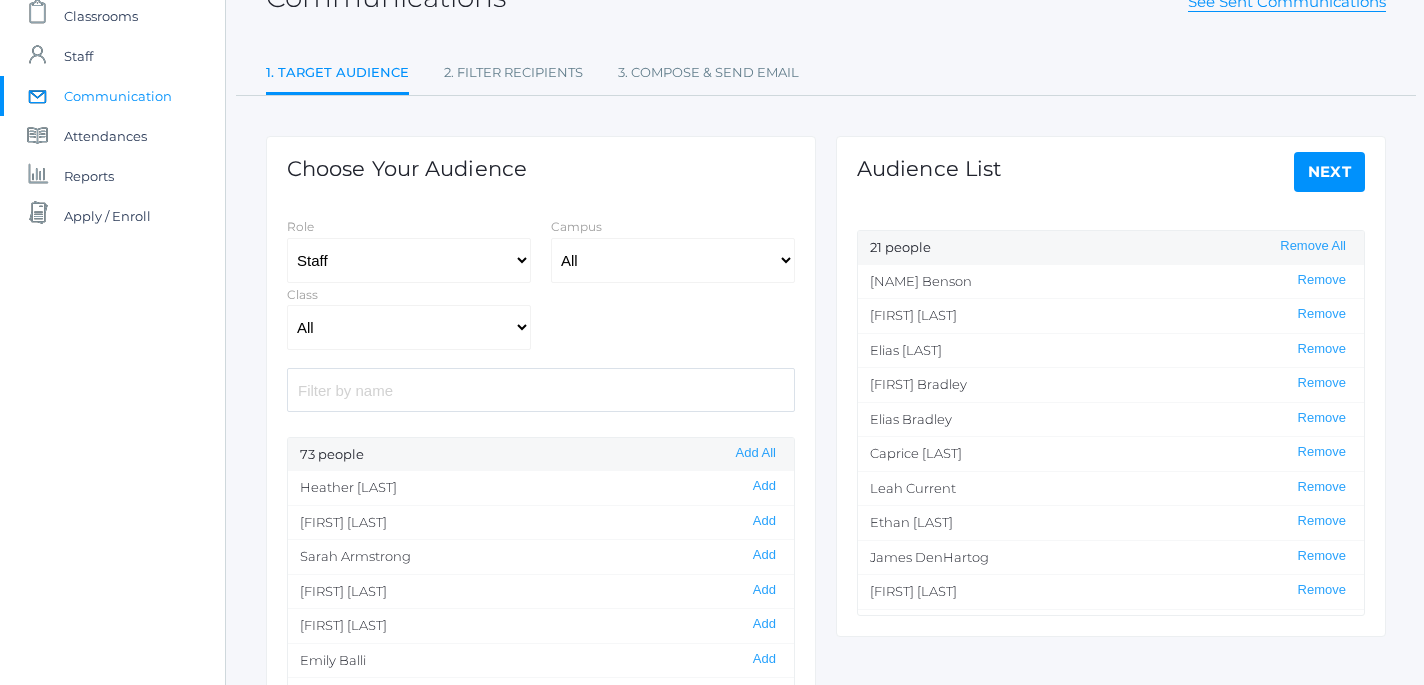 click 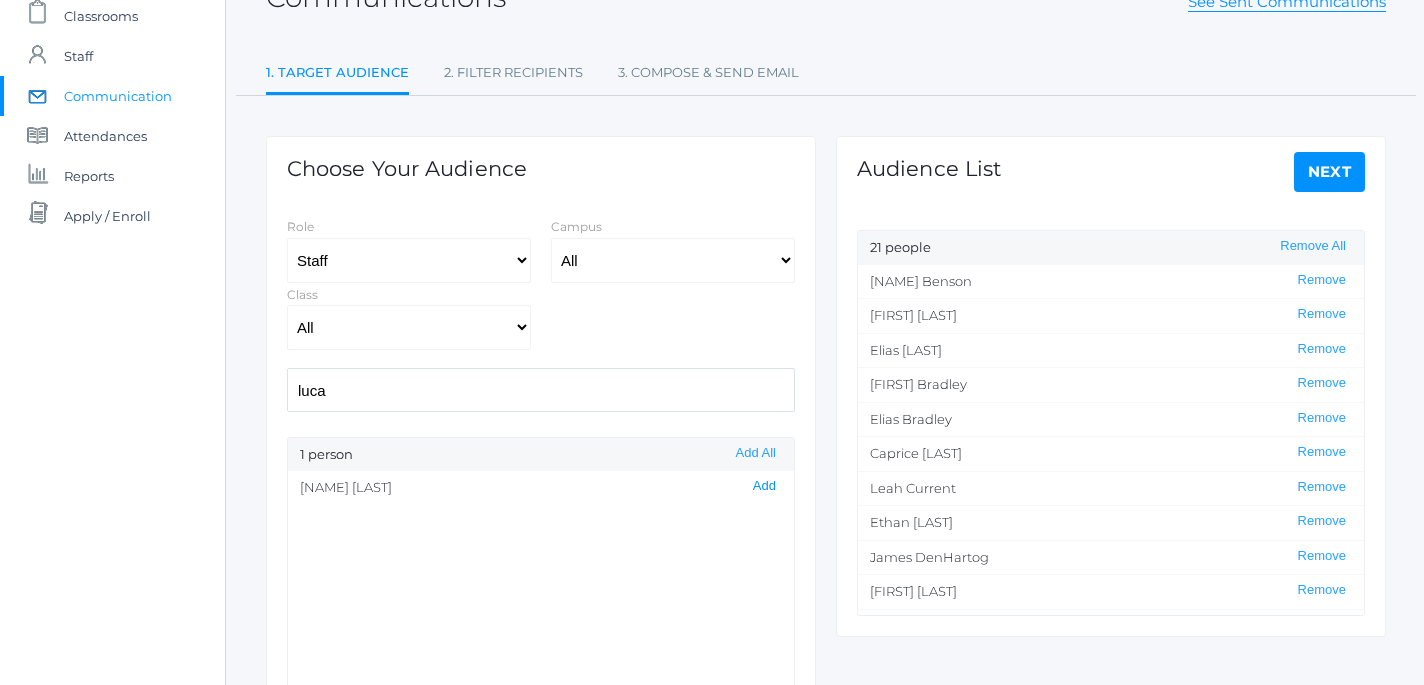 click on "Add" 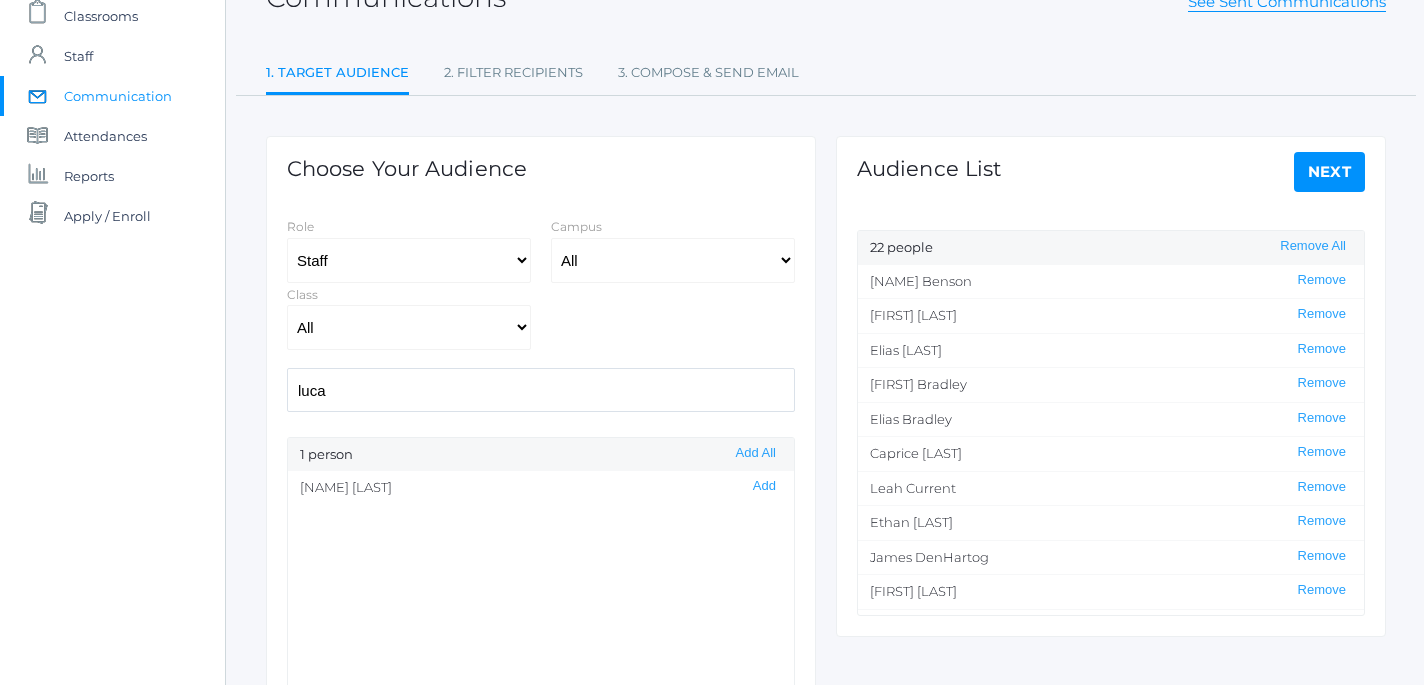 drag, startPoint x: 361, startPoint y: 394, endPoint x: 245, endPoint y: 362, distance: 120.33287 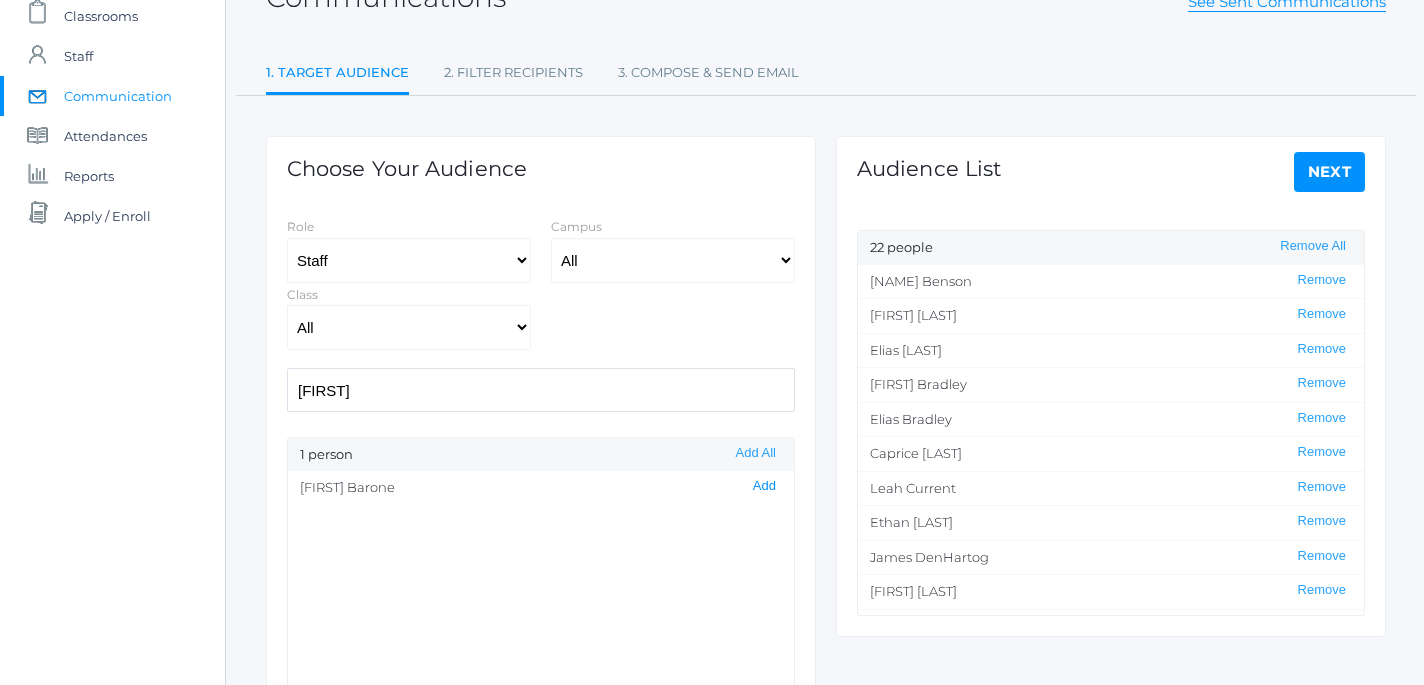 type on "[FIRST]" 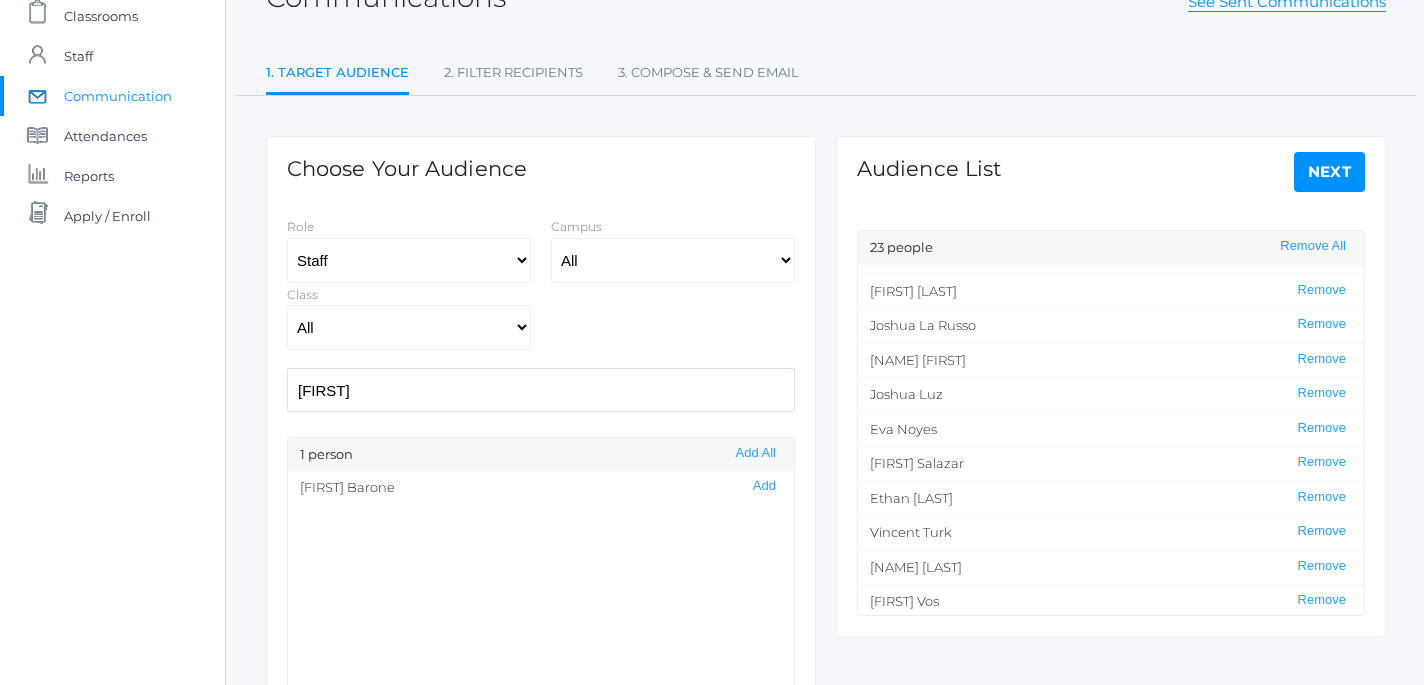 scroll, scrollTop: 442, scrollLeft: 0, axis: vertical 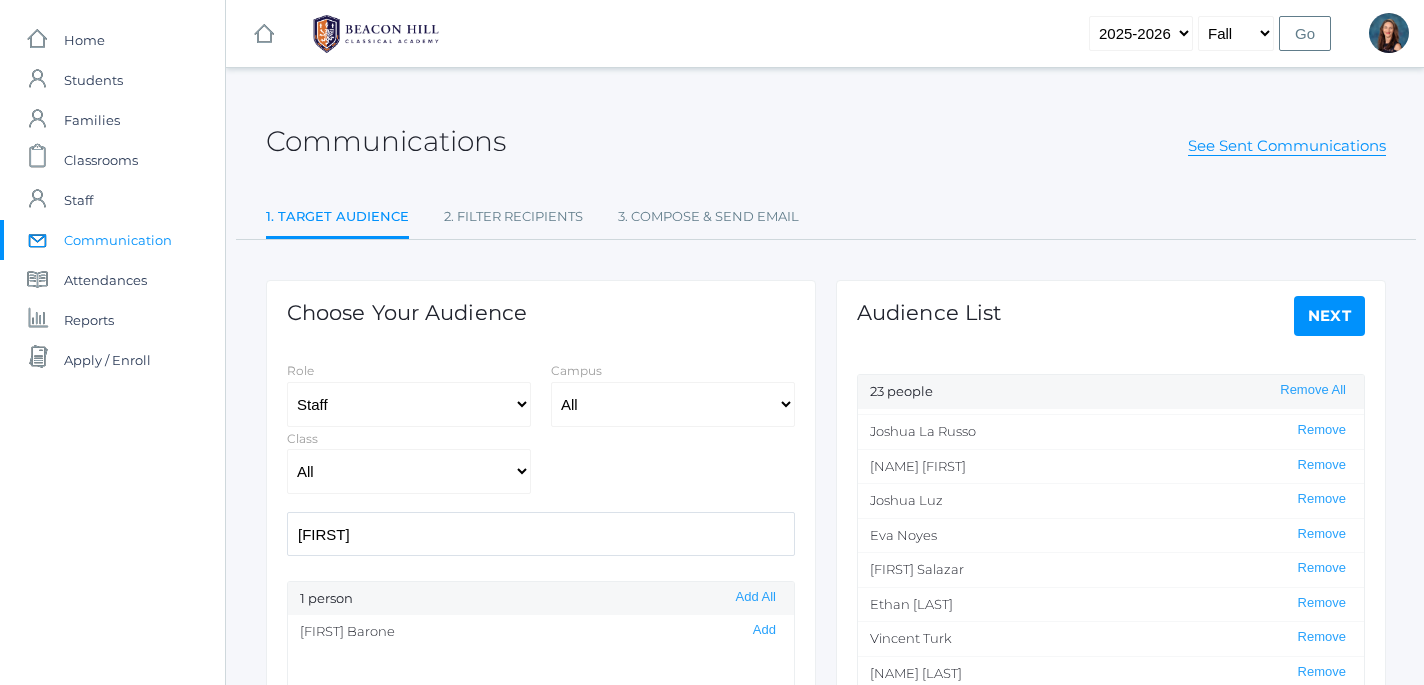 click on "Next" 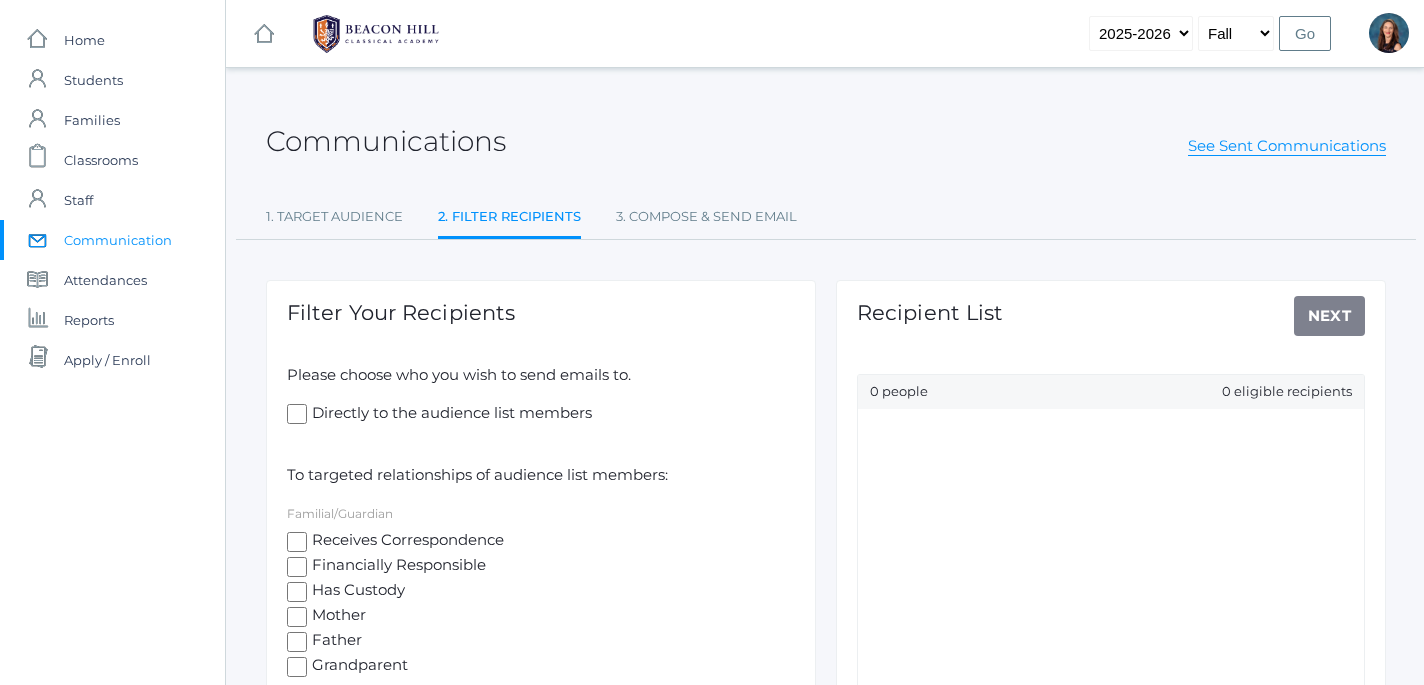 click on "Directly to the audience list members" 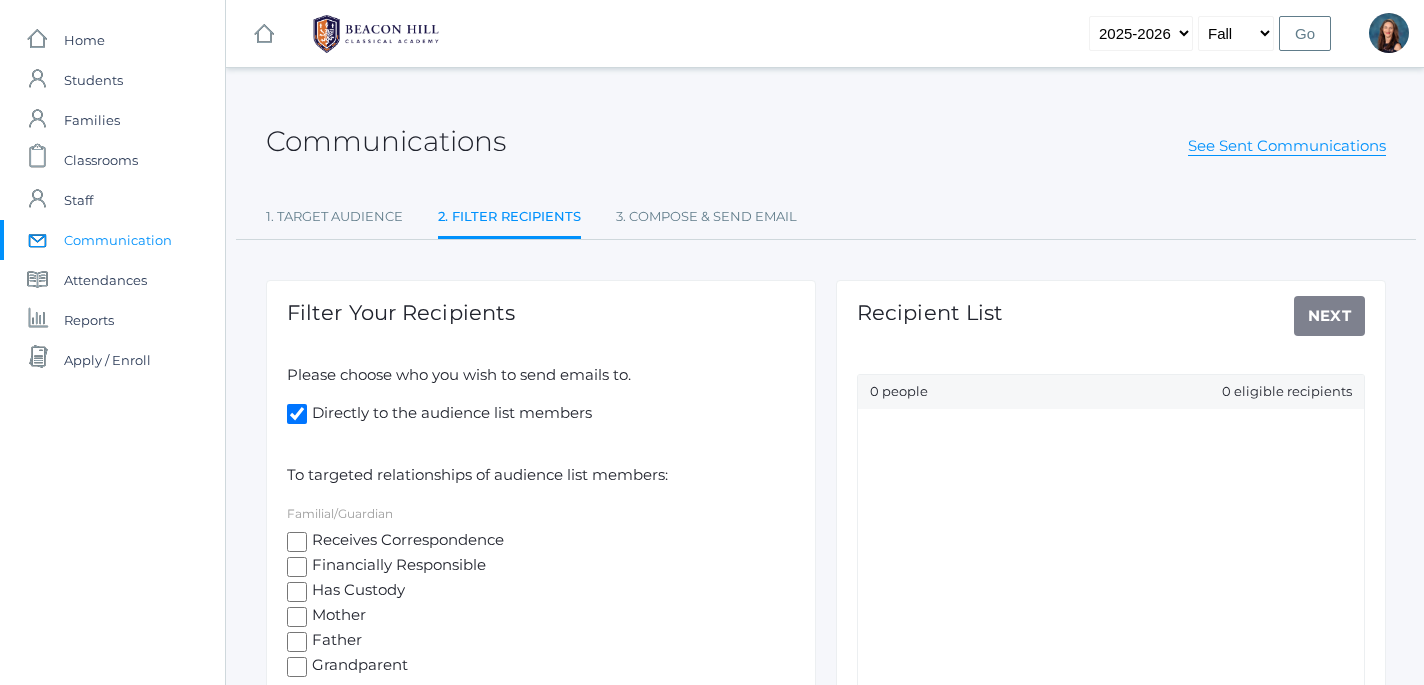 checkbox on "true" 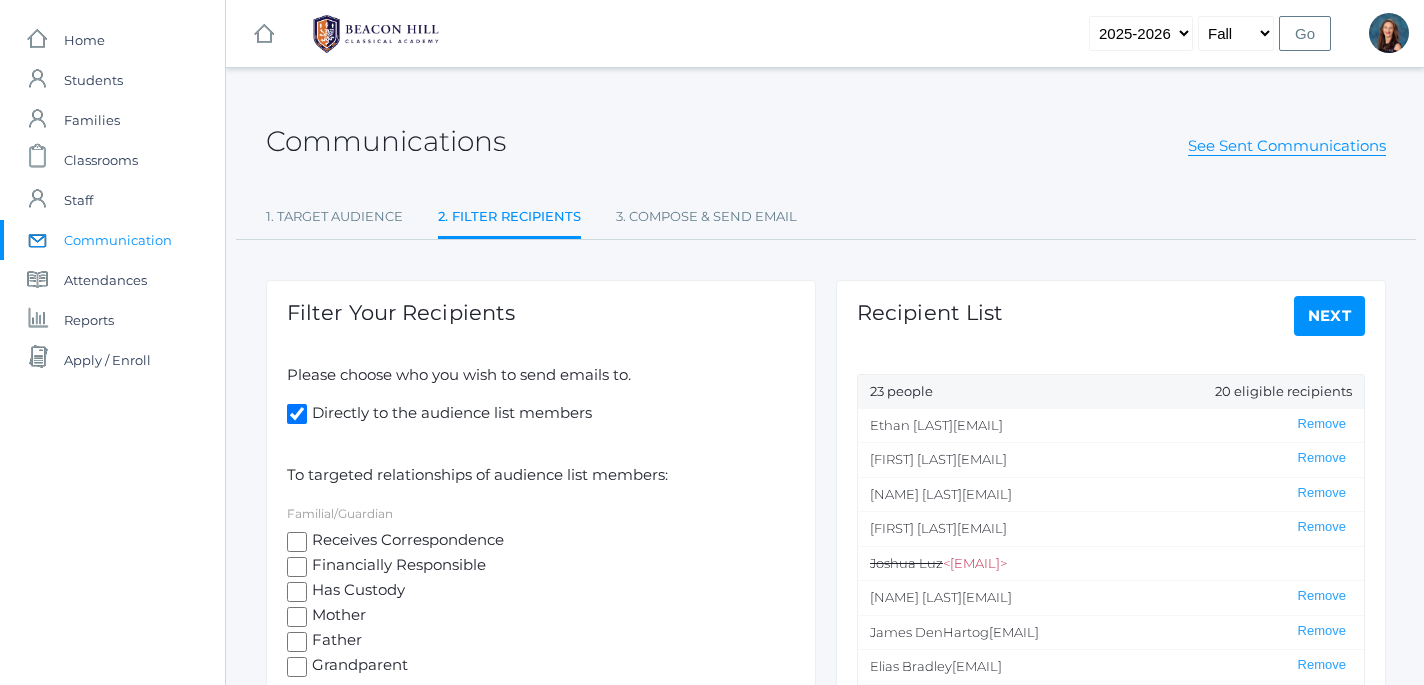 click on "Receives Correspondence" 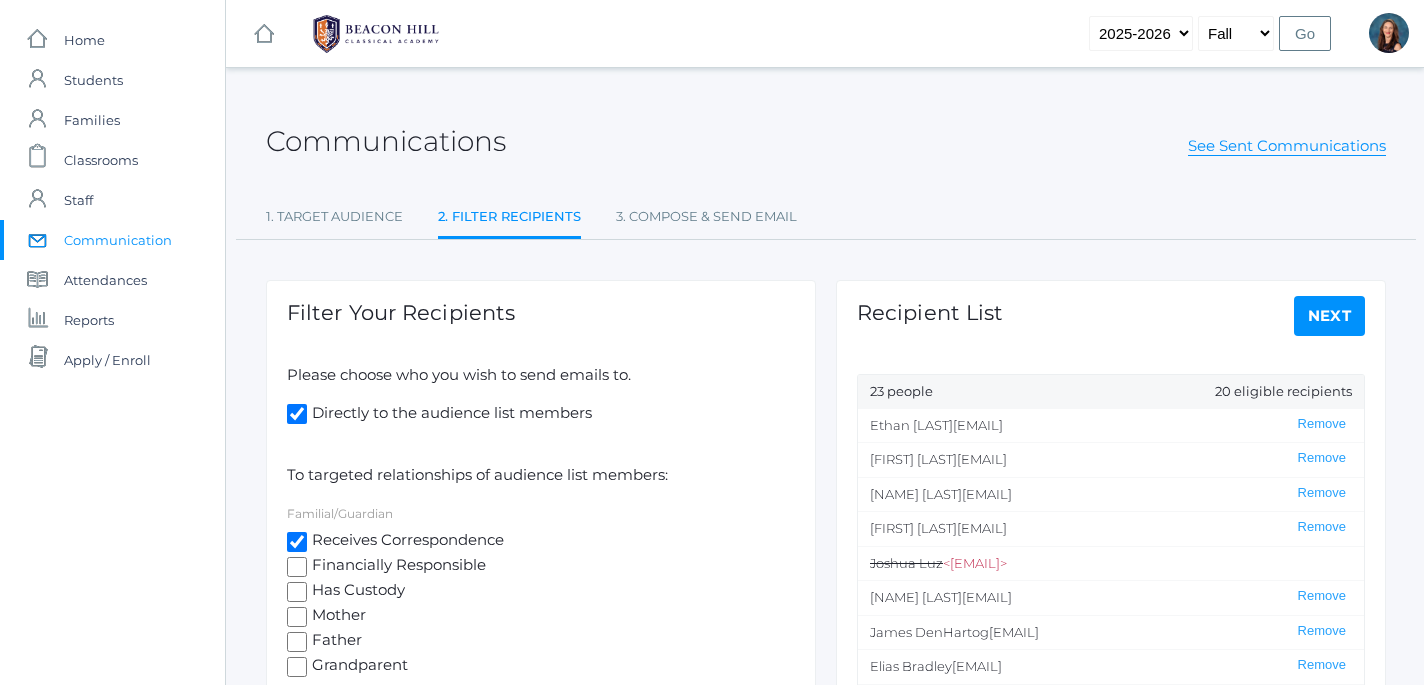 checkbox on "true" 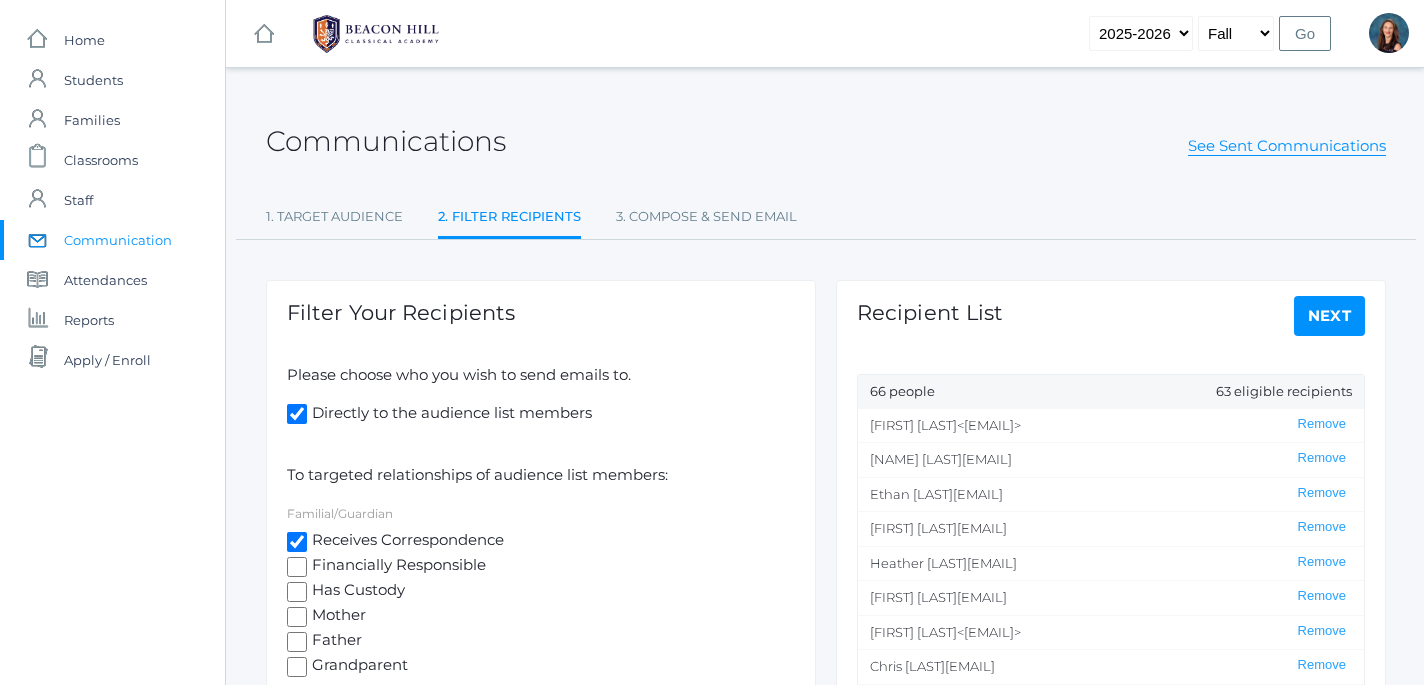 click on "Next" 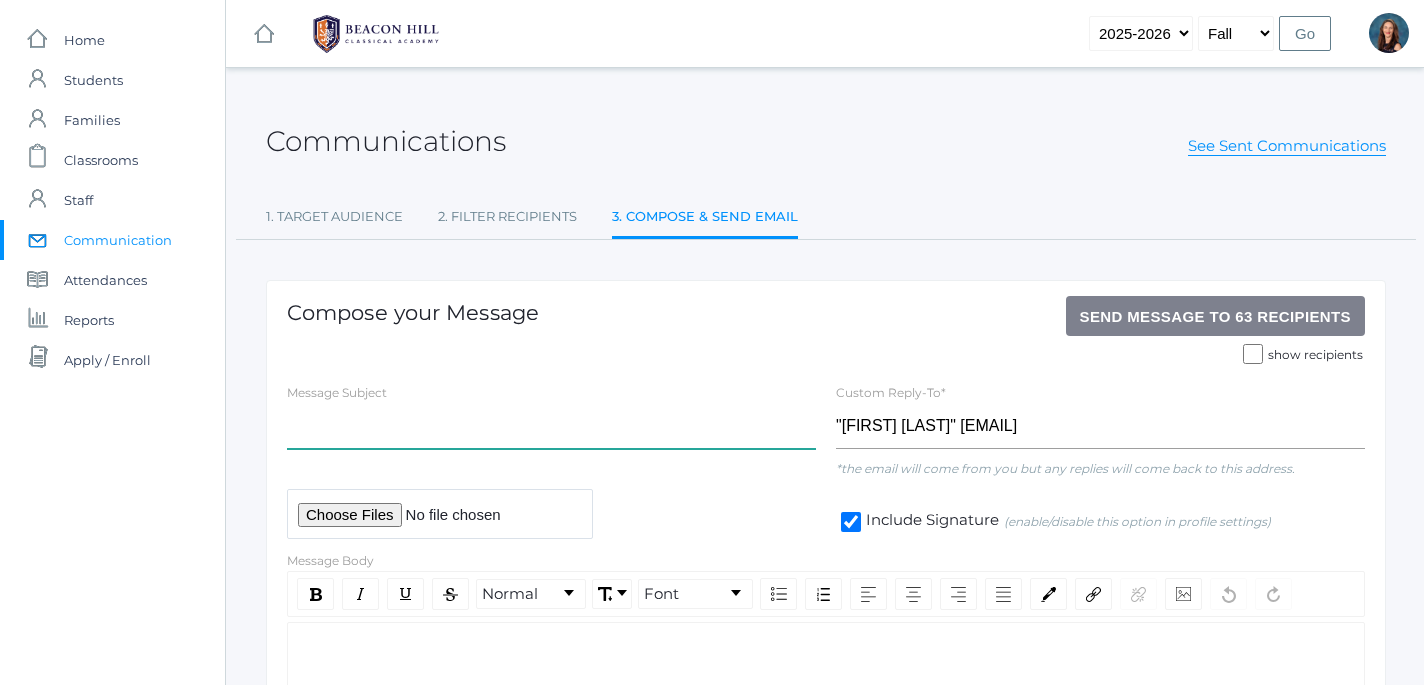 click 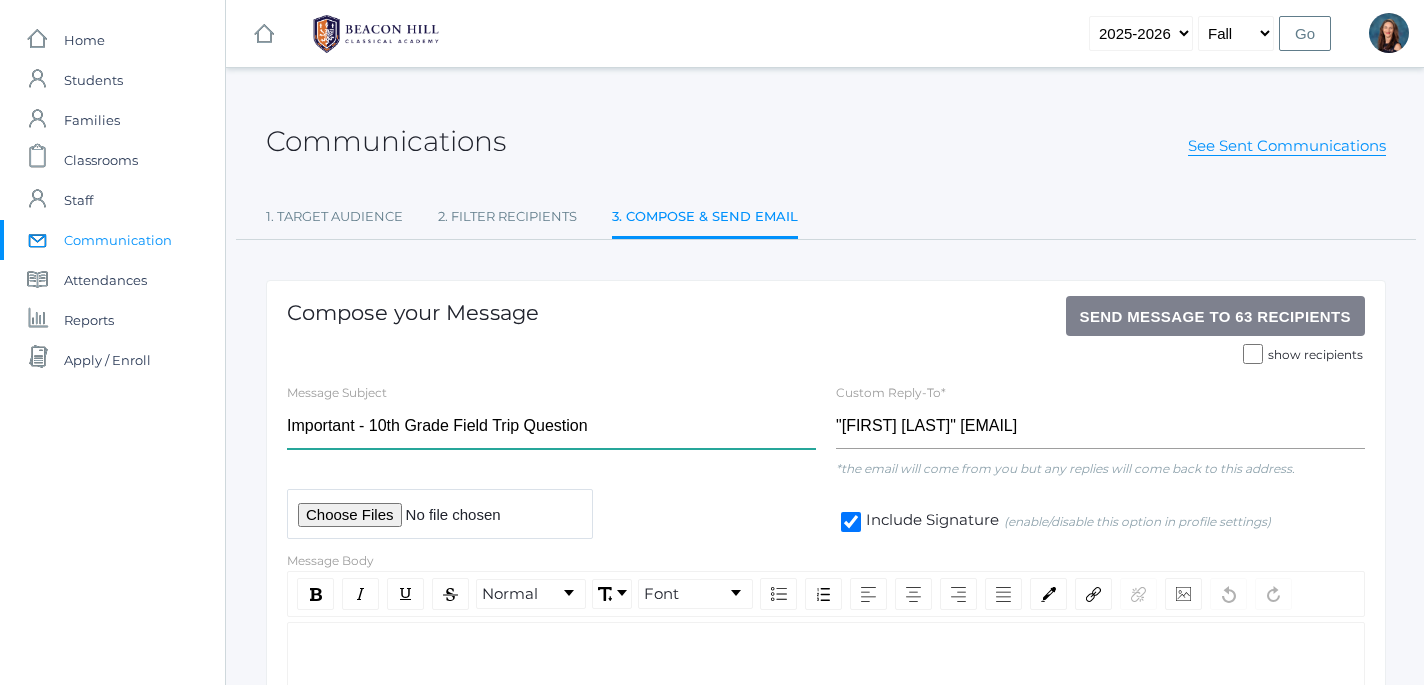 type on "Important - 10th Grade Field Trip Question" 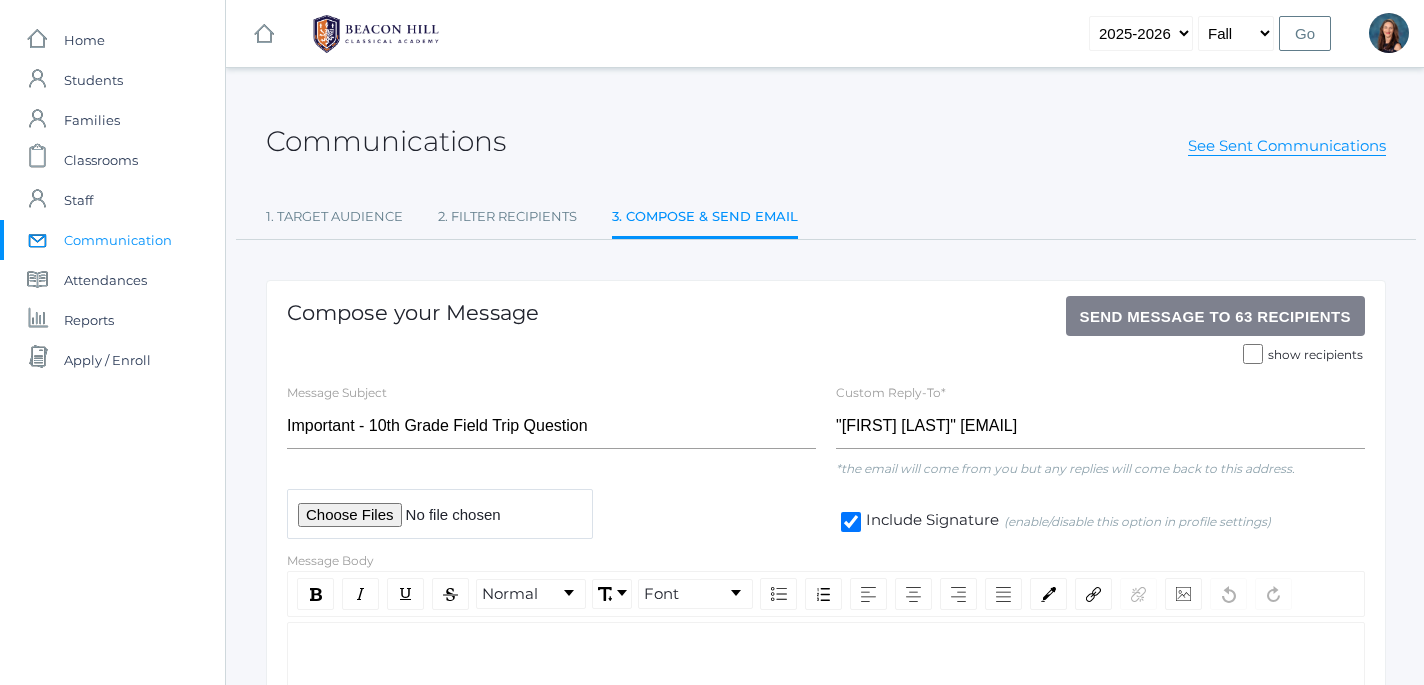 click 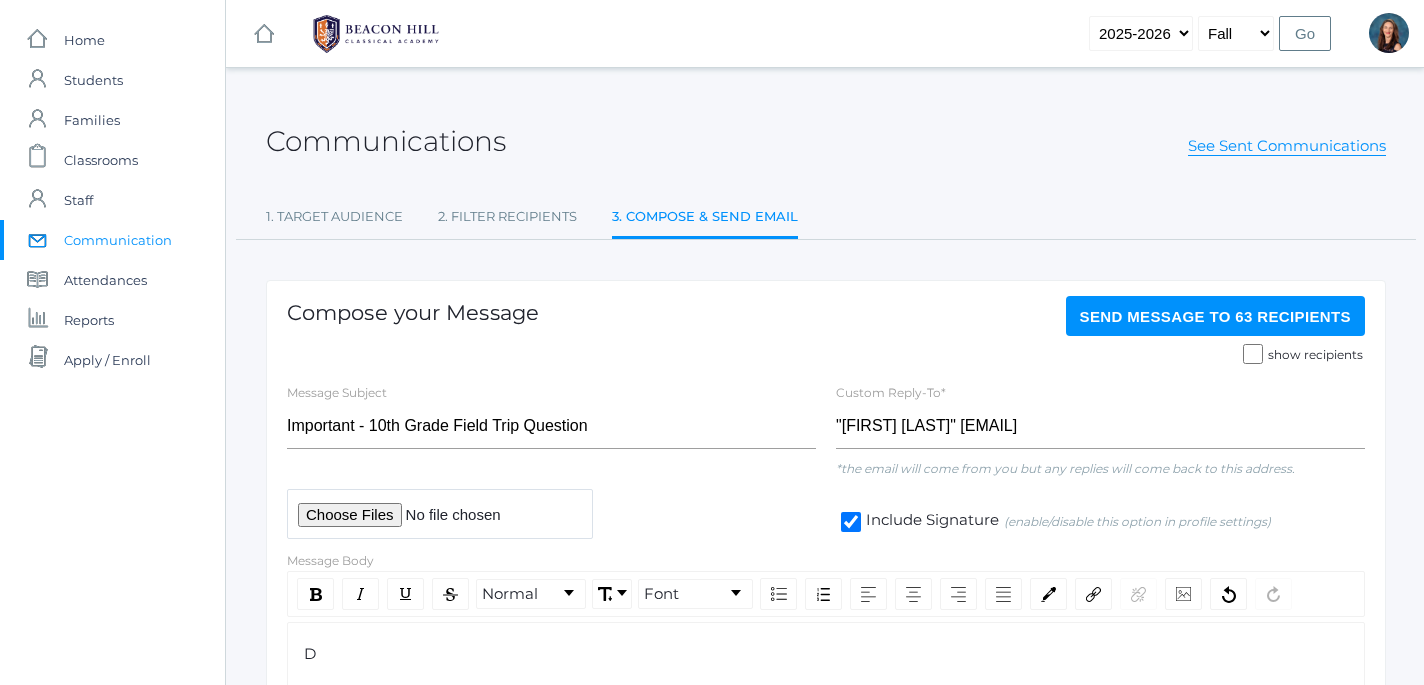type 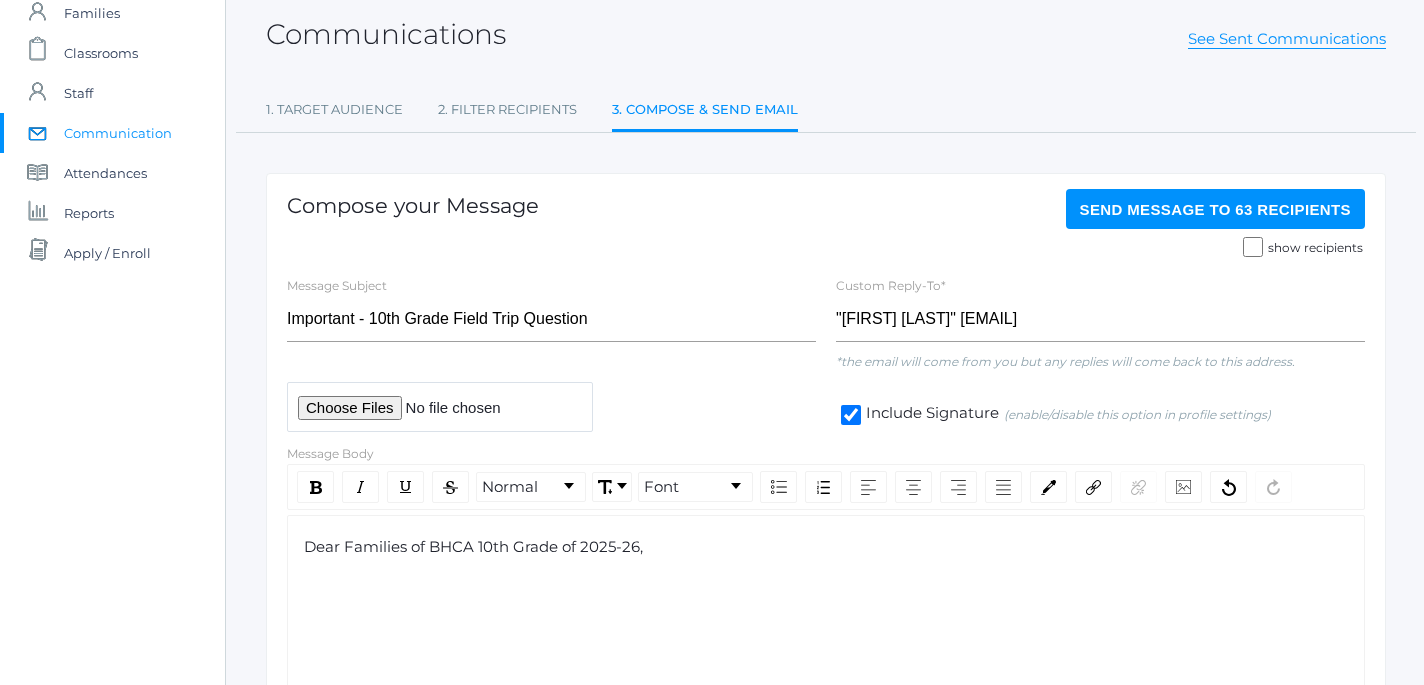 scroll, scrollTop: 121, scrollLeft: 0, axis: vertical 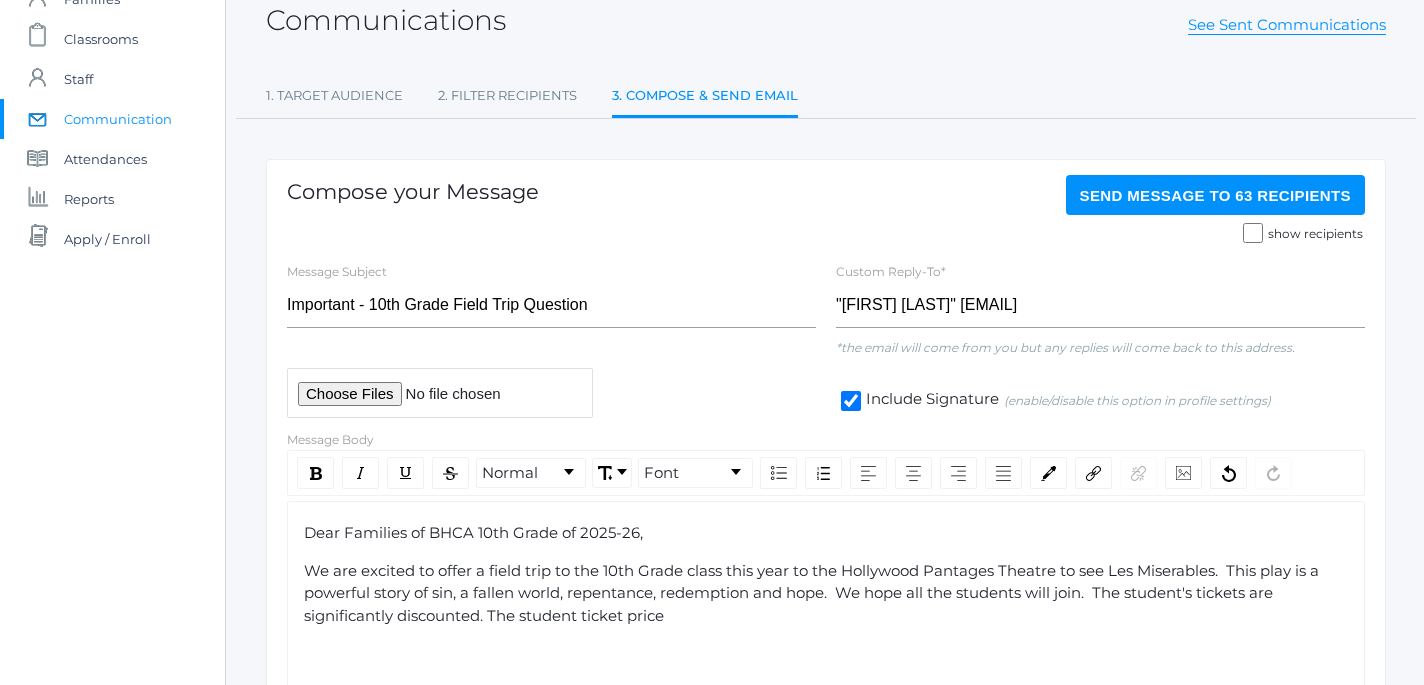 click on "We are excited to offer a field trip to the 10th Grade class this year to the Hollywood Pantages Theatre to see Les Miserables.  This play is a powerful story of sin, a fallen world, repentance, redemption and hope.  We hope all the students will join.  The student's tickets are significantly discounted. The student ticket price" 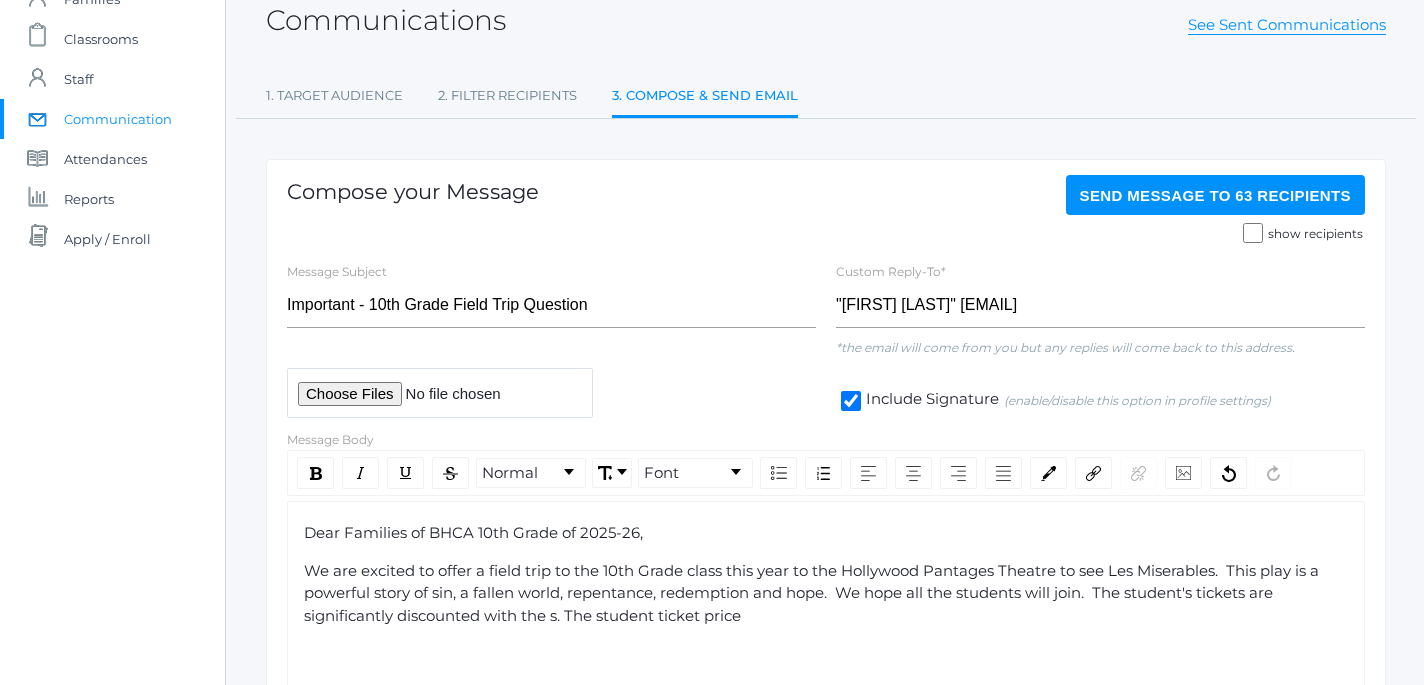 click on "We are excited to offer a field trip to the 10th Grade class this year to the Hollywood Pantages Theatre to see Les Miserables.  This play is a powerful story of sin, a fallen world, repentance, redemption and hope.  We hope all the students will join.  The student's tickets are significantly discounted with the s. The student ticket price" 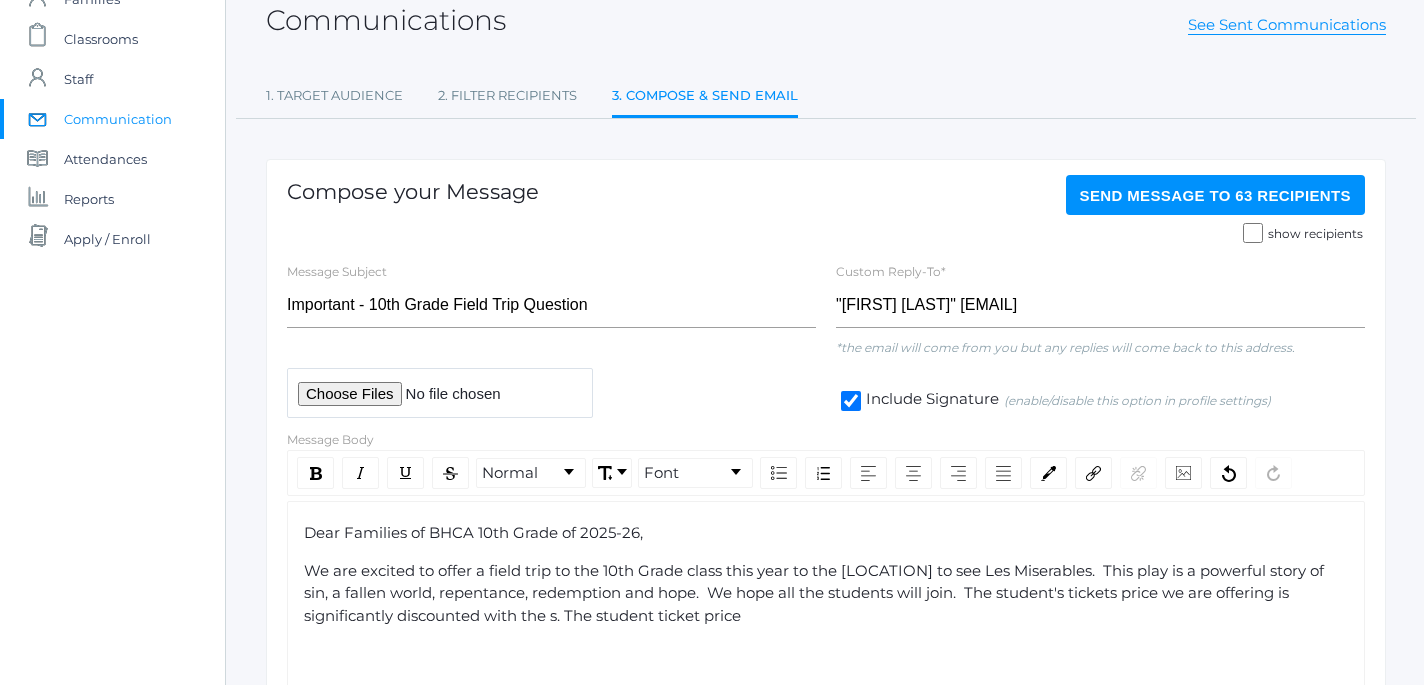 click on "We are excited to offer a field trip to the 10th Grade class this year to the Hollywood Pantages Theatre to see Les Miserables.  This play is a powerful story of sin, a fallen world, repentance, redemption and hope.  We hope all the students will join.  The student's tickets price we are offering is significantly discounted with the s. The student ticket price" 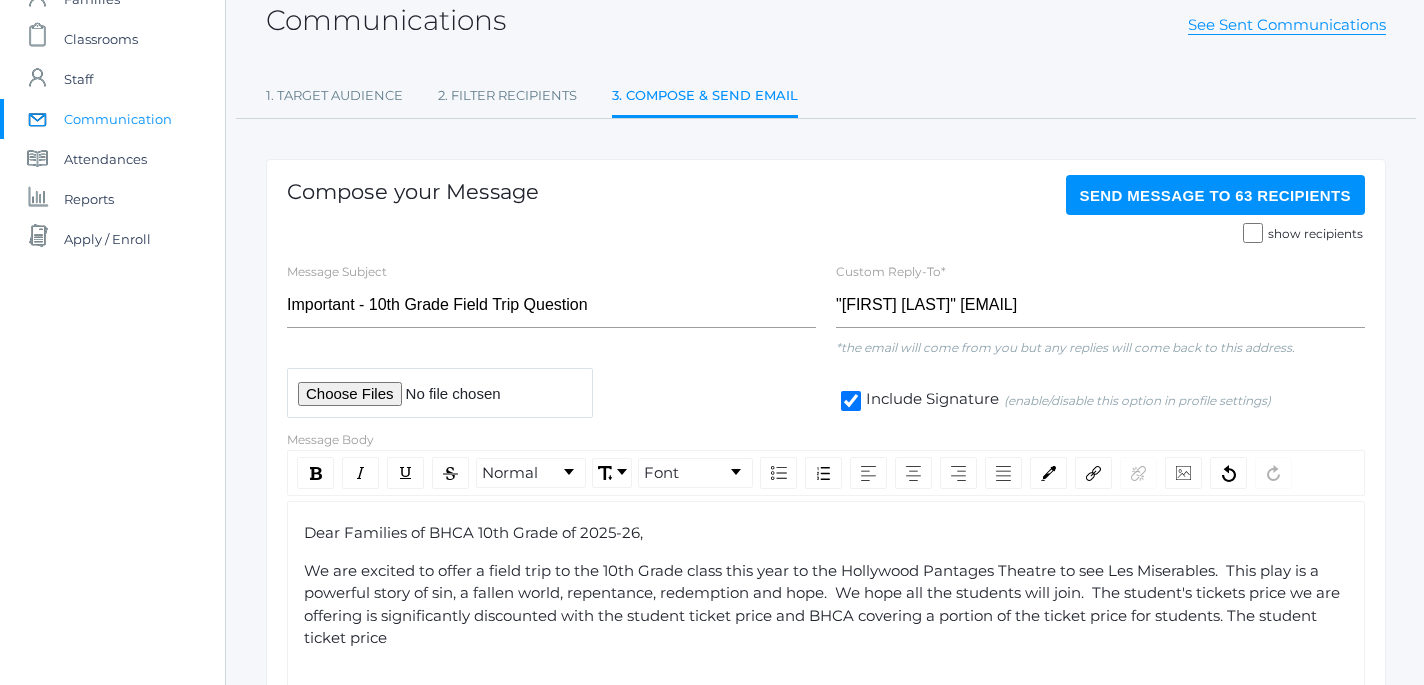 click on "We are excited to offer a field trip to the 10th Grade class this year to the Hollywood Pantages Theatre to see Les Miserables.  This play is a powerful story of sin, a fallen world, repentance, redemption and hope.  We hope all the students will join.  The student's tickets price we are offering is significantly discounted with the student ticket price and BHCA covering a portion of the ticket price for students. The student ticket price" 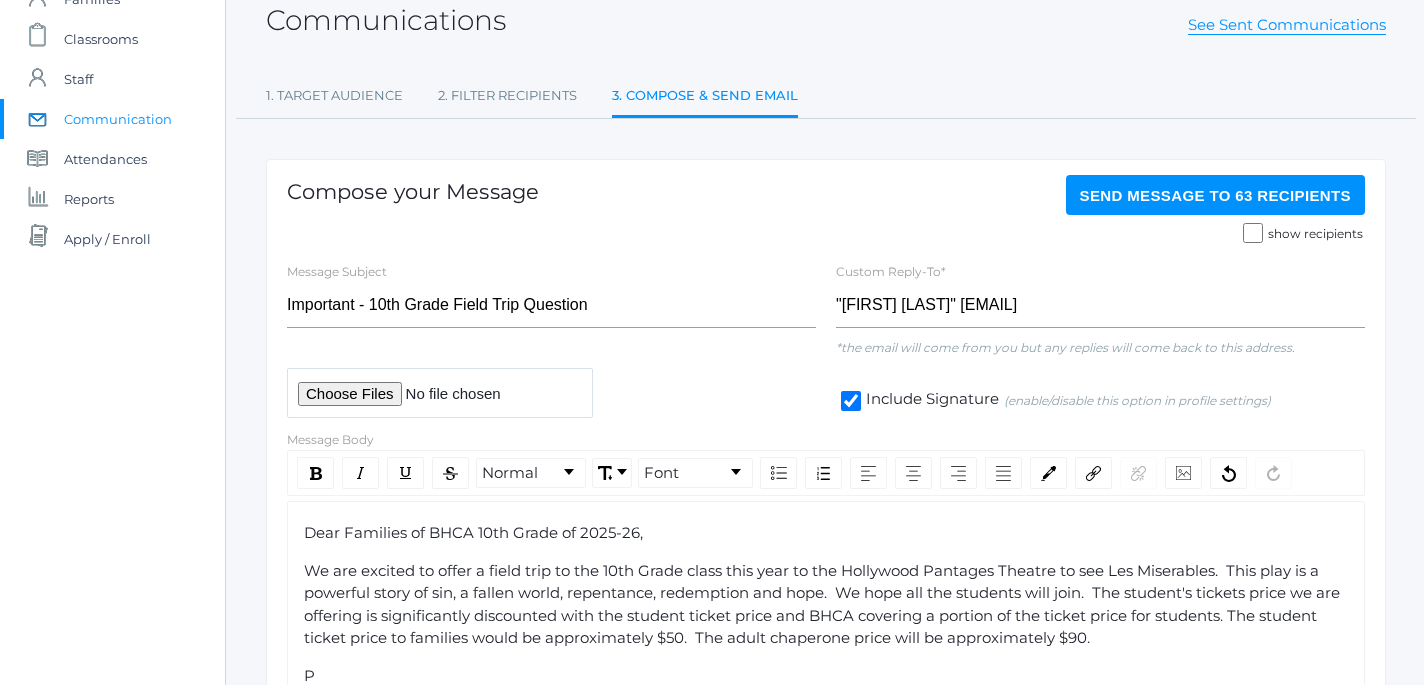 scroll, scrollTop: 123, scrollLeft: 0, axis: vertical 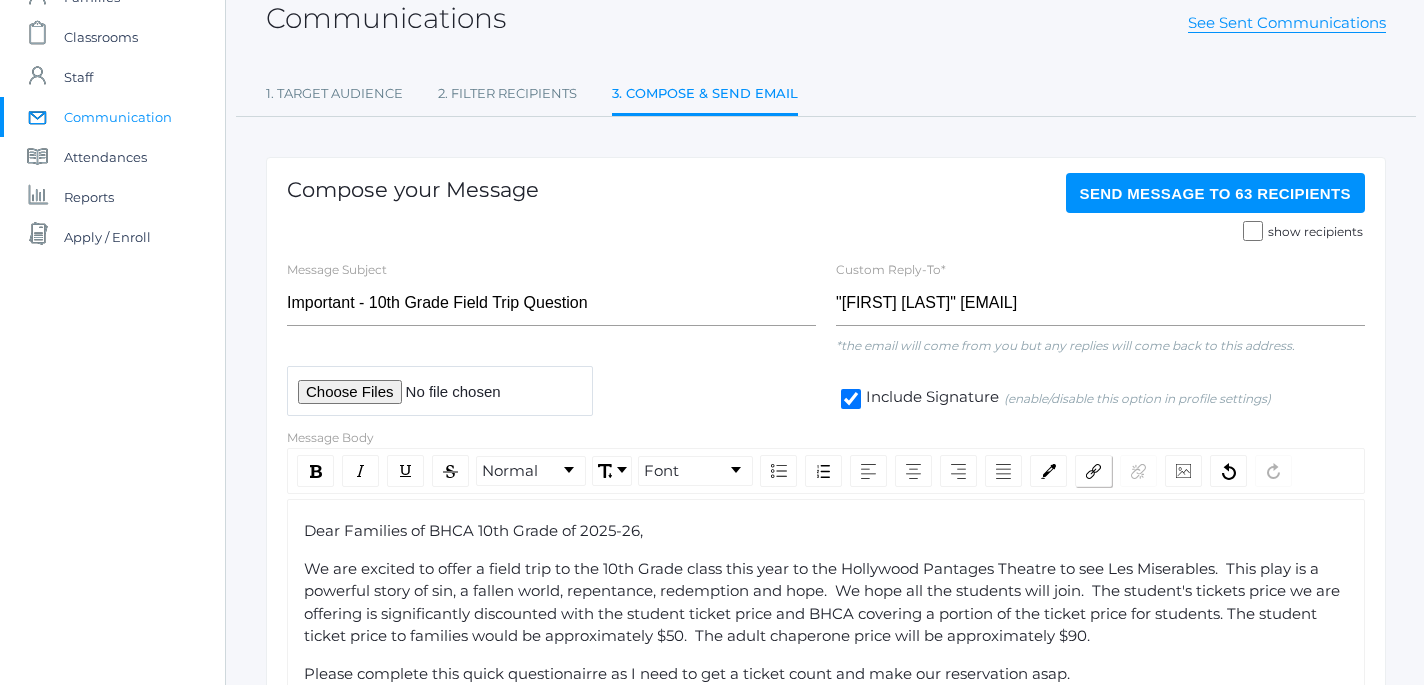 click 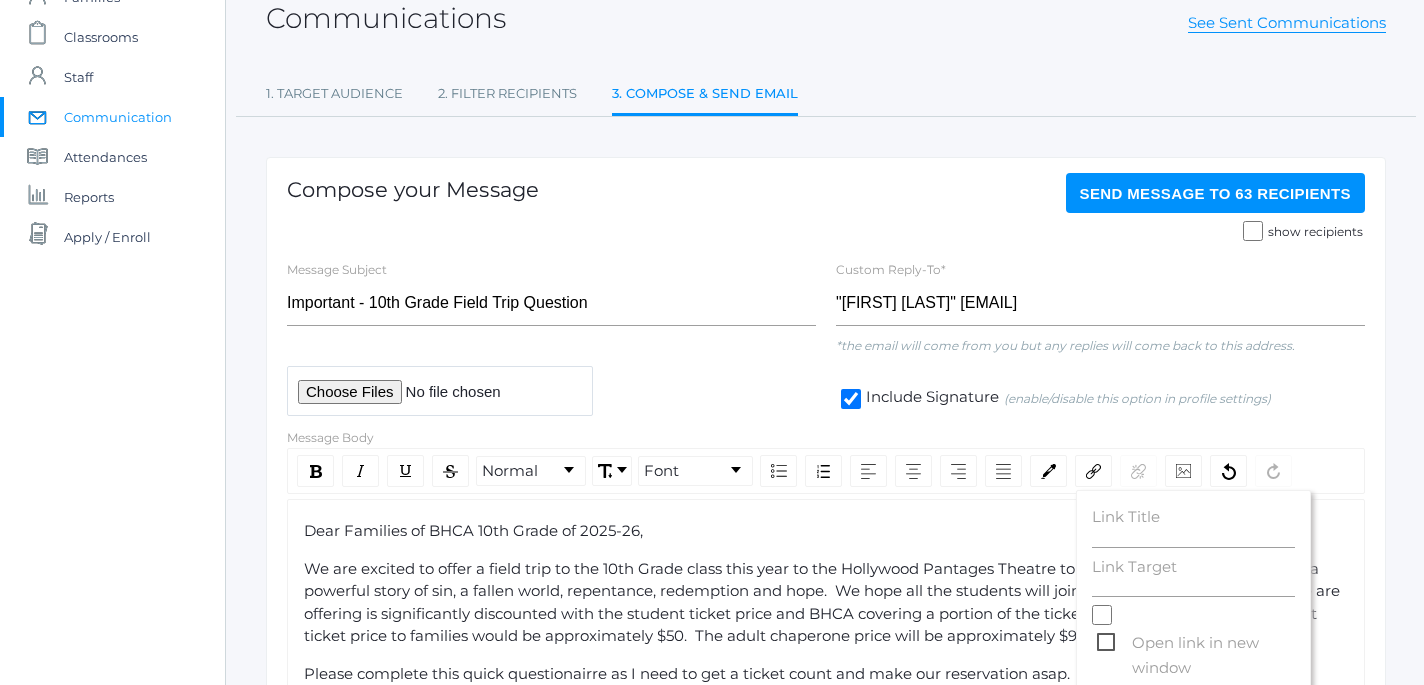 click on "Link Target" 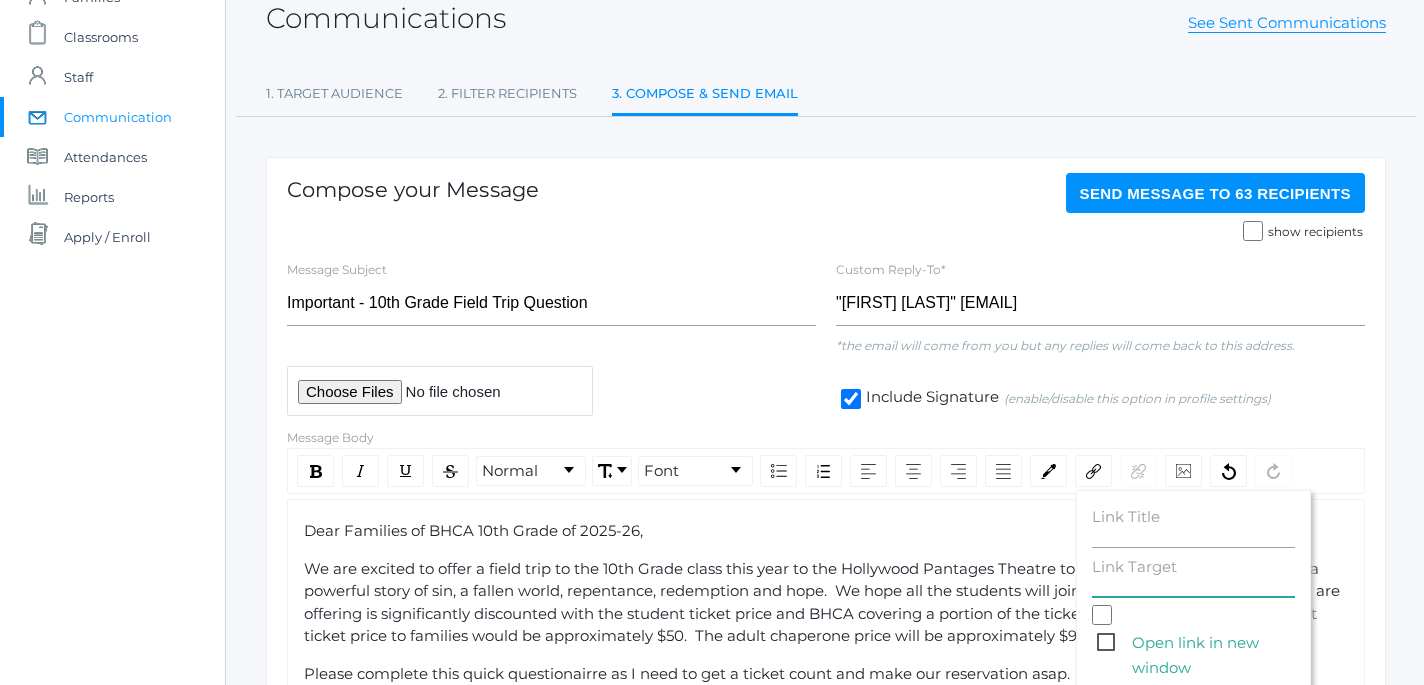 click on "Link Target" 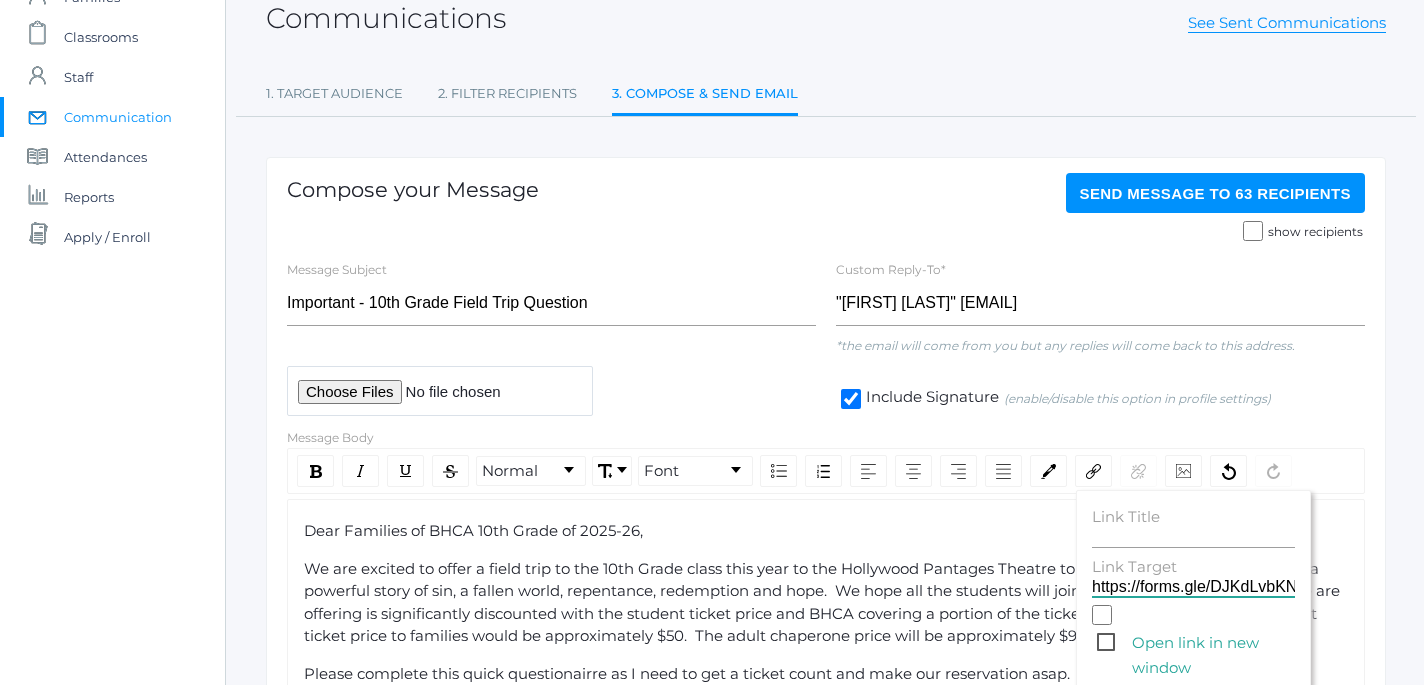scroll, scrollTop: 0, scrollLeft: 80, axis: horizontal 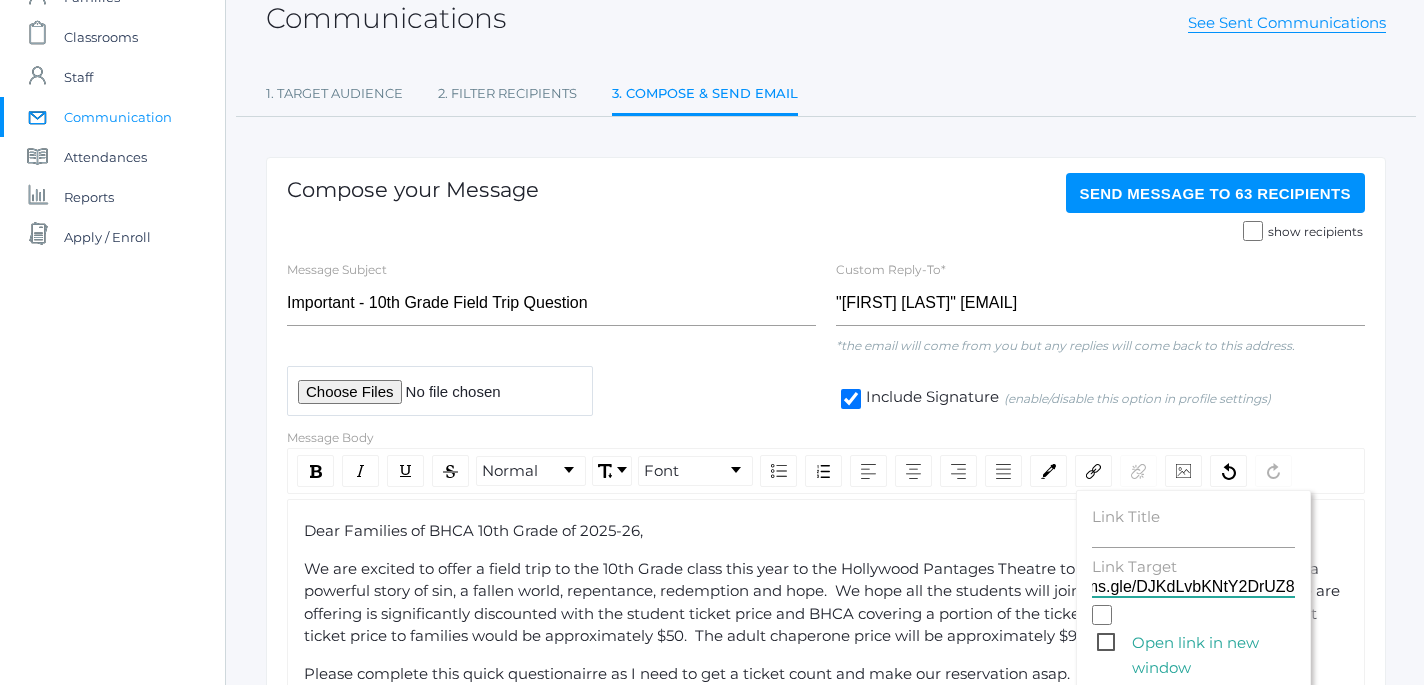 click on "Open link in new window" 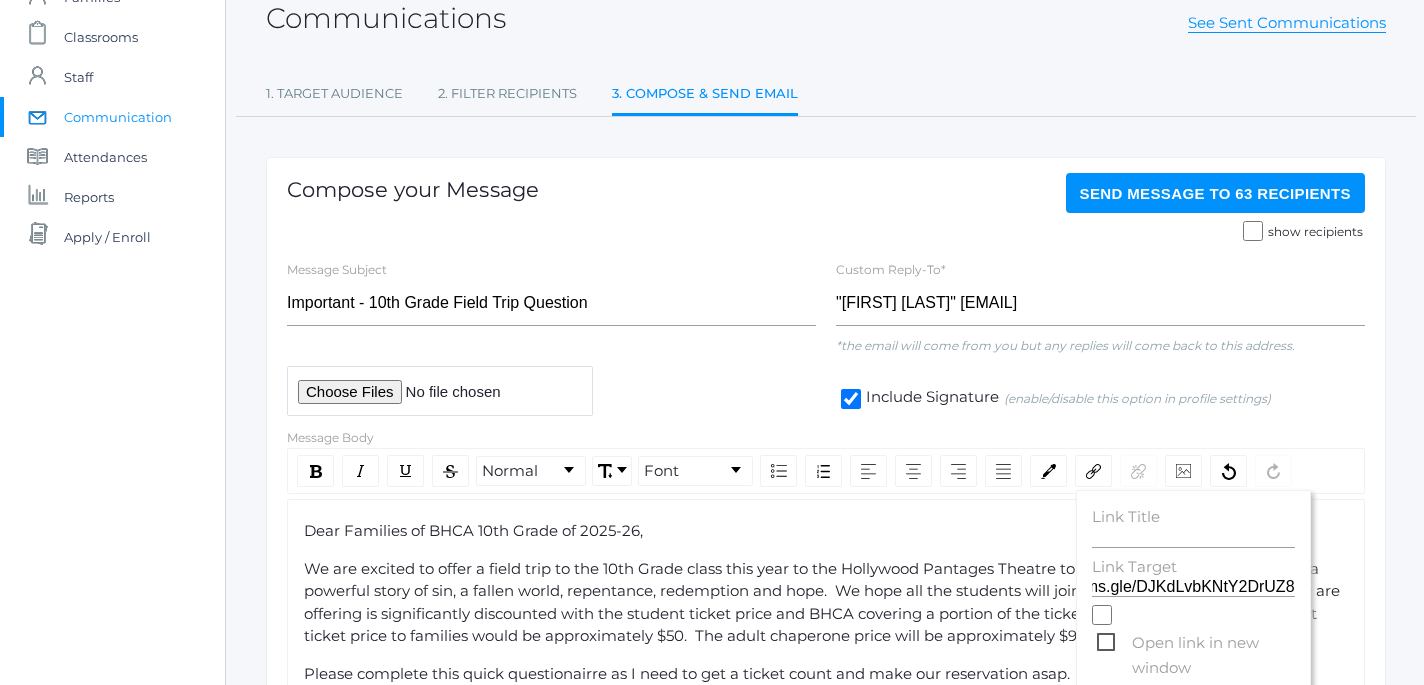click on "Open link in new window" 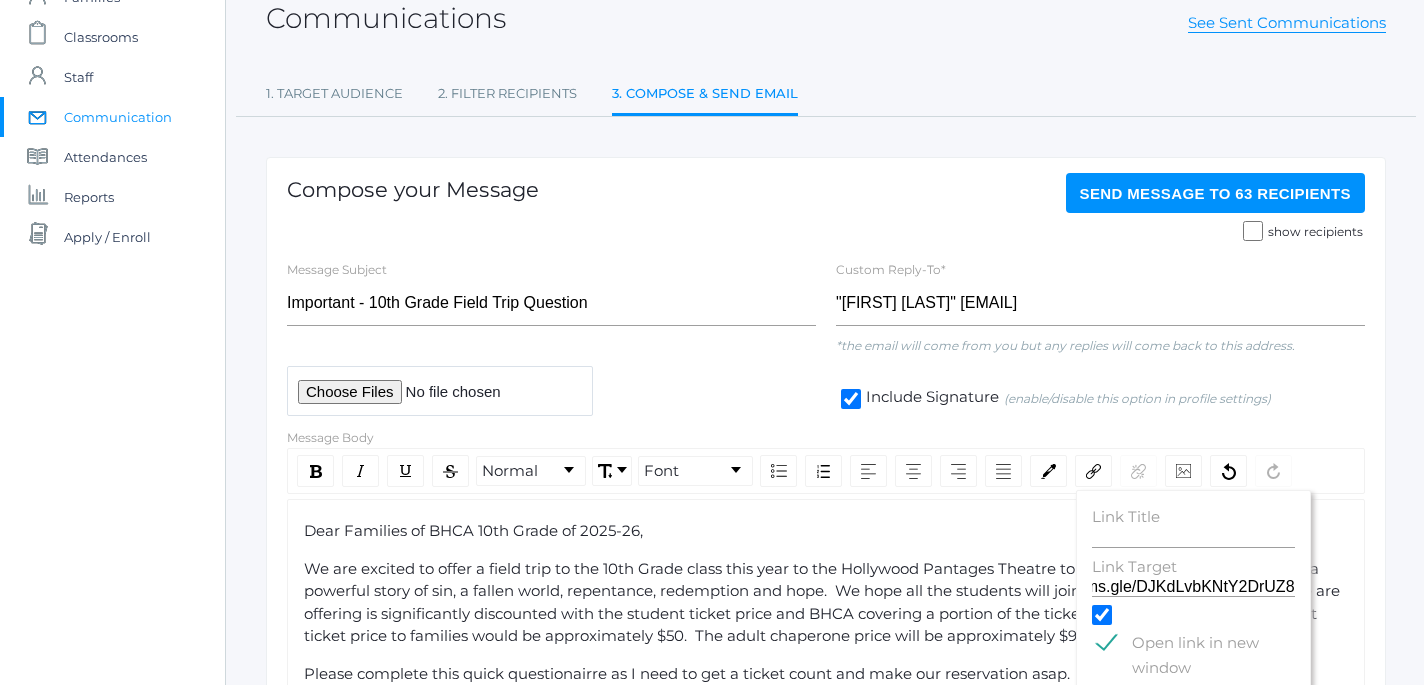 click on "Link Title" 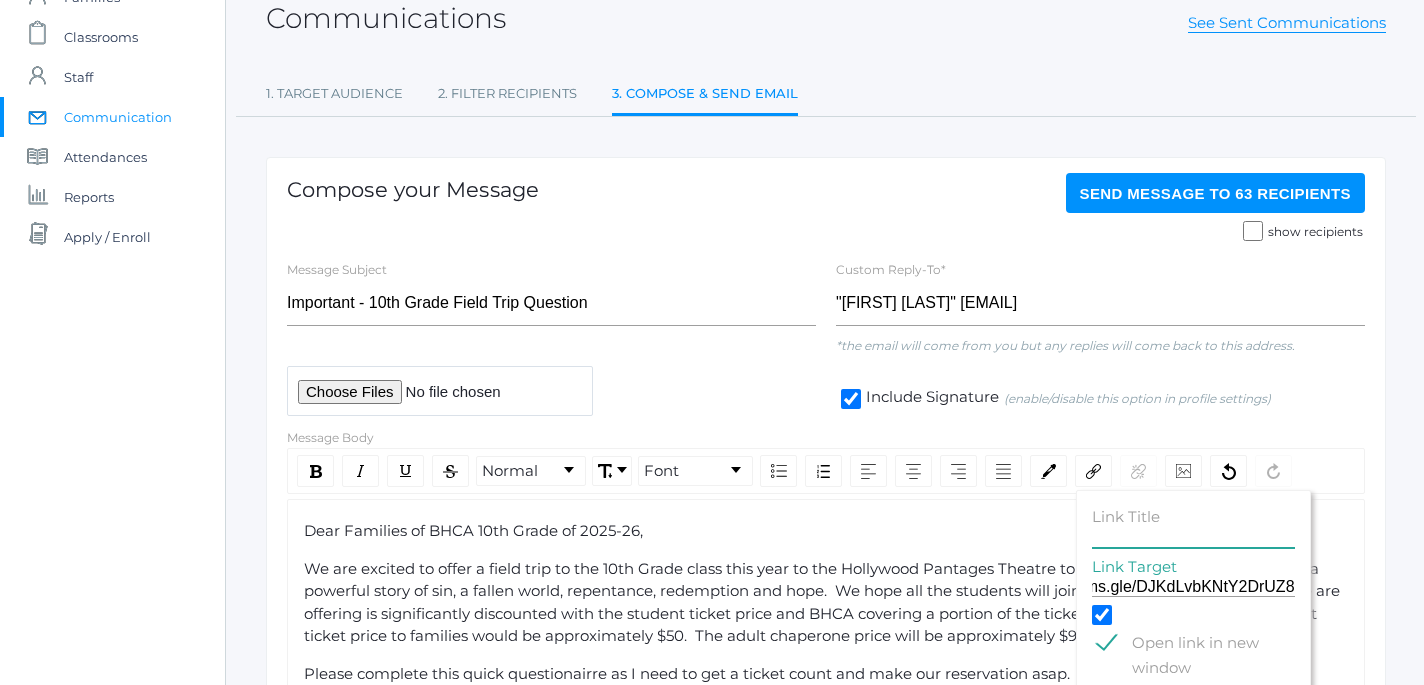 click on "Link Title" 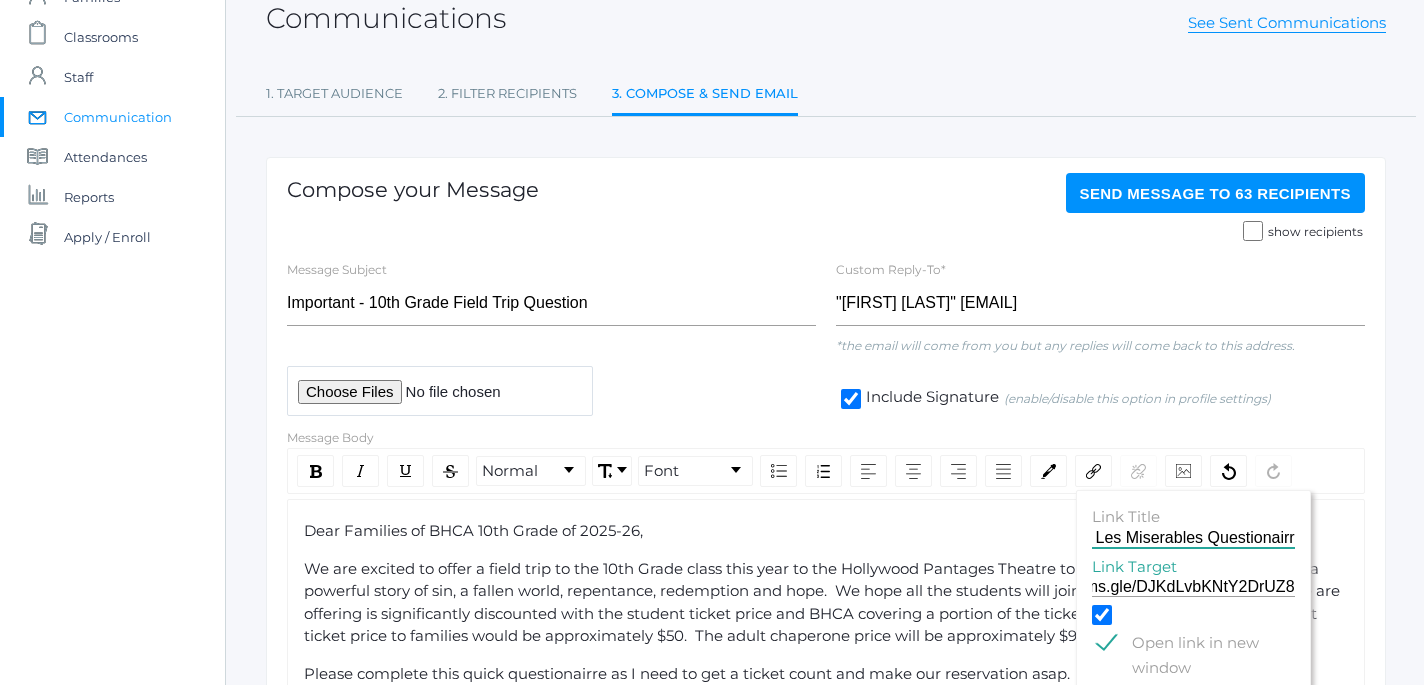 type on "10th Grade Les Miserables Questionairre" 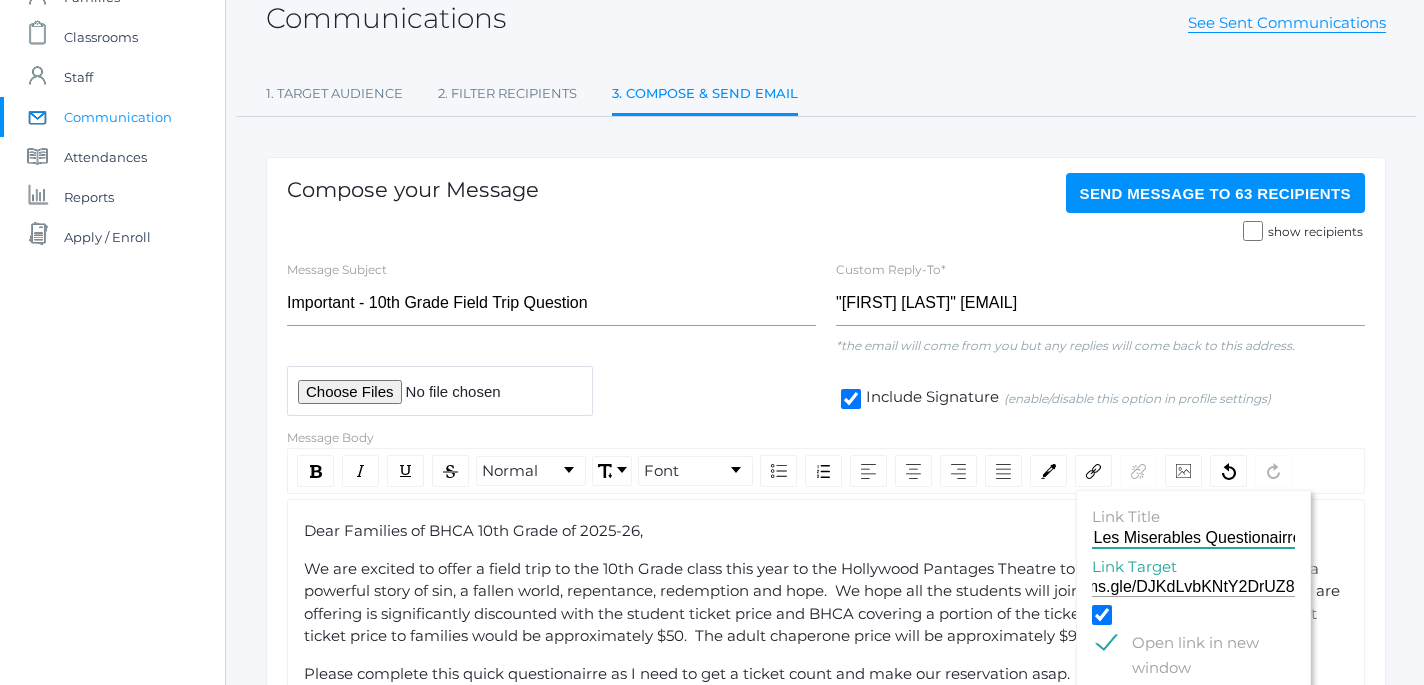 scroll, scrollTop: 0, scrollLeft: 92, axis: horizontal 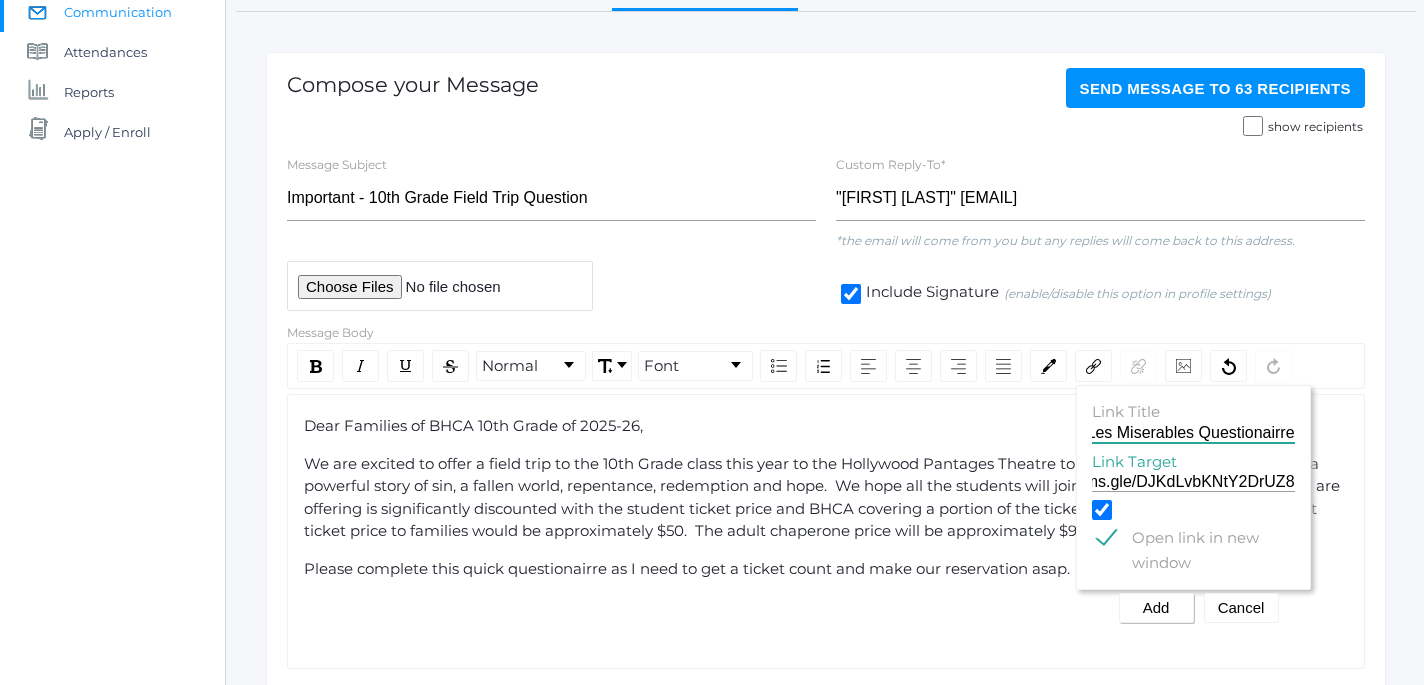 click on "Add" 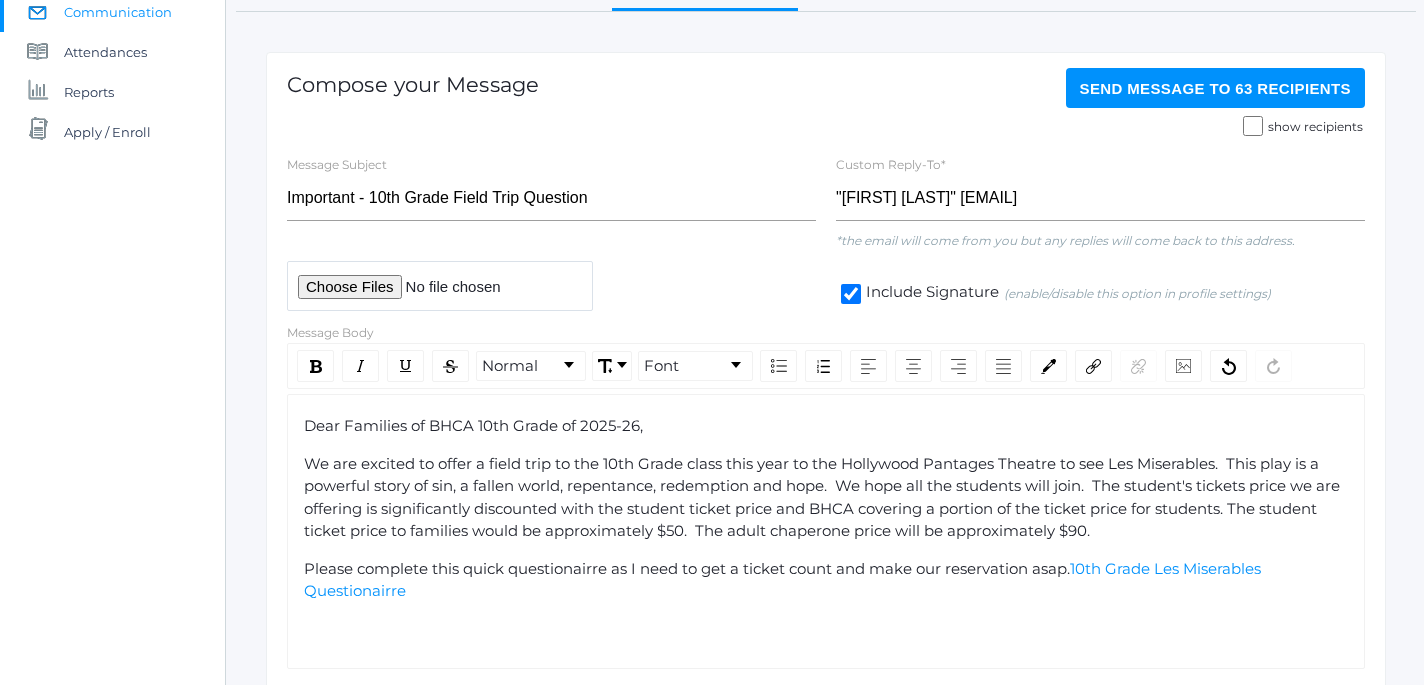 click on "Dear Families of BHCA 10th Grade of 2025-26, We are excited to offer a field trip to the 10th Grade class this year to the Hollywood Pantages Theatre to see Les Miserables.  This play is a powerful story of sin, a fallen world, repentance, redemption and hope.  We hope all the students will join.  The student's tickets price we are offering is significantly discounted with the student ticket price and BHCA covering a portion of the ticket price for students. The student ticket price to families would be approximately $50.  The adult chaperone price will be approximately $90.  Please complete this quick questionairre as I need to get a ticket count and make our reservation asap.   10th Grade Les Miserables Questionairre" 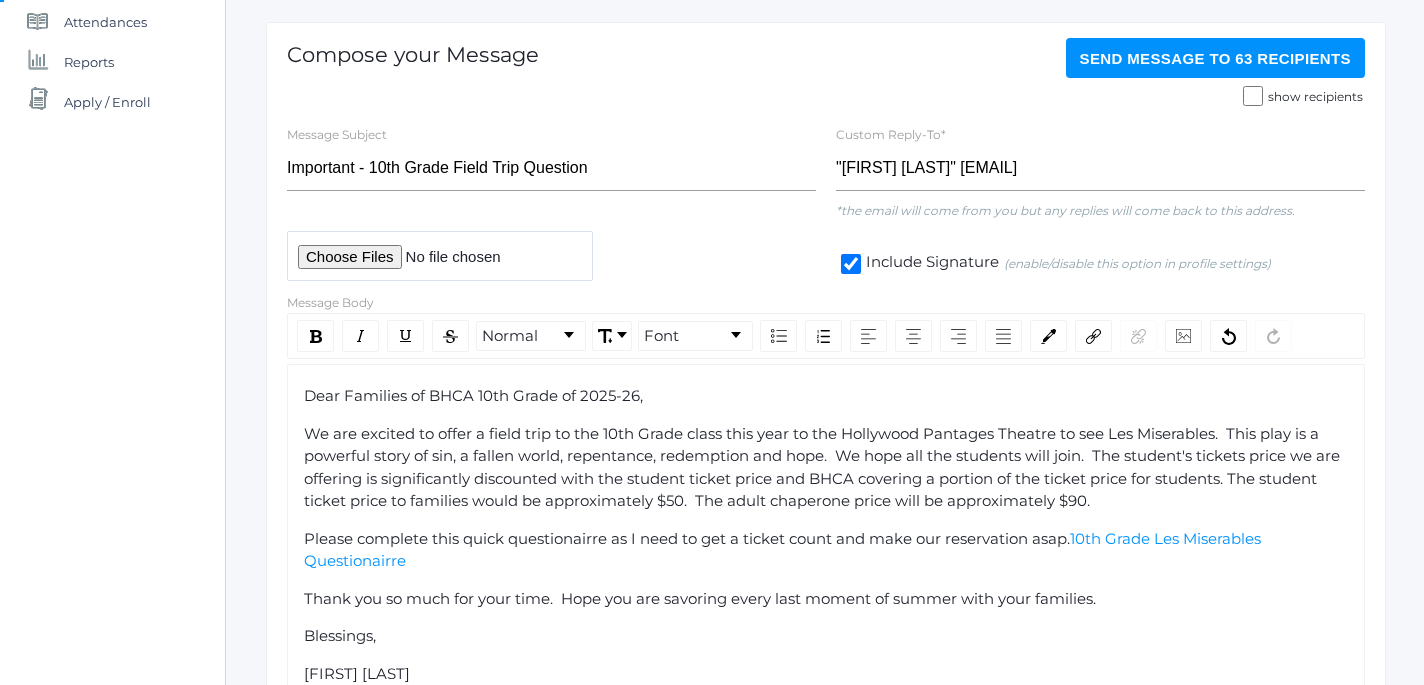 scroll, scrollTop: 295, scrollLeft: 0, axis: vertical 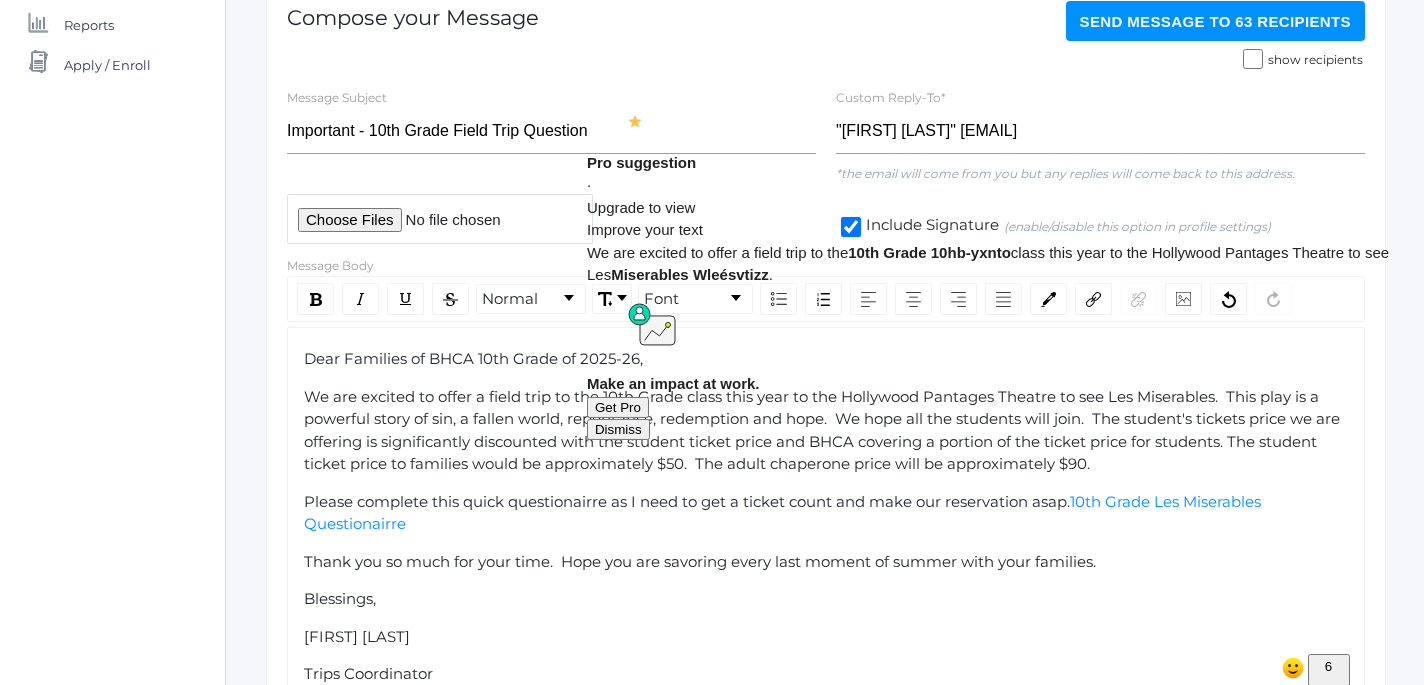 click on "We are excited to offer a field trip to the 10th Grade class this year to the Hollywood Pantages Theatre to see Les Miserables.  This play is a powerful story of sin, a fallen world, repentance, redemption and hope.  We hope all the students will join.  The student's tickets price we are offering is significantly discounted with the student ticket price and BHCA covering a portion of the ticket price for students. The student ticket price to families would be approximately $50.  The adult chaperone price will be approximately $90." 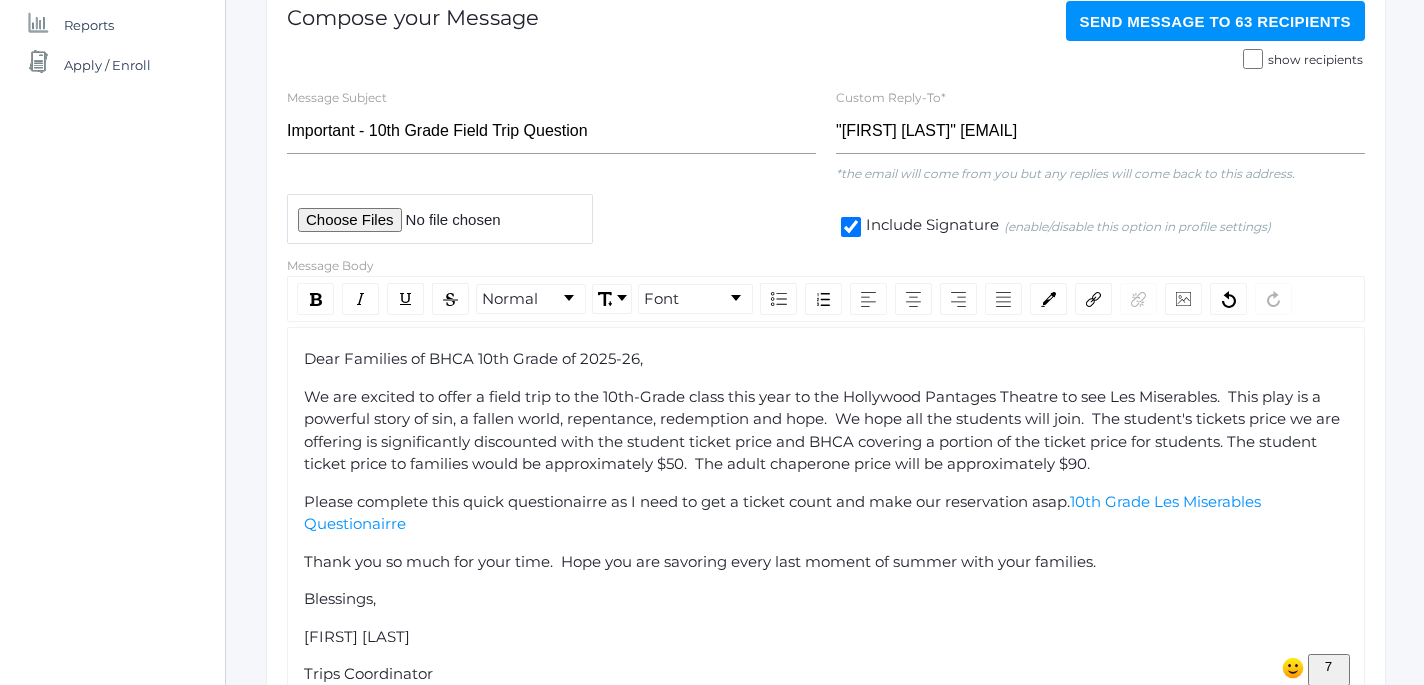 click on "We are excited to offer a field trip to the 10th-Grade class this year to the Hollywood Pantages Theatre to see Les Miserables.  This play is a powerful story of sin, a fallen world, repentance, redemption and hope.  We hope all the students will join.  The student's tickets price we are offering is significantly discounted with the student ticket price and BHCA covering a portion of the ticket price for students. The student ticket price to families would be approximately $50.  The adult chaperone price will be approximately $90." 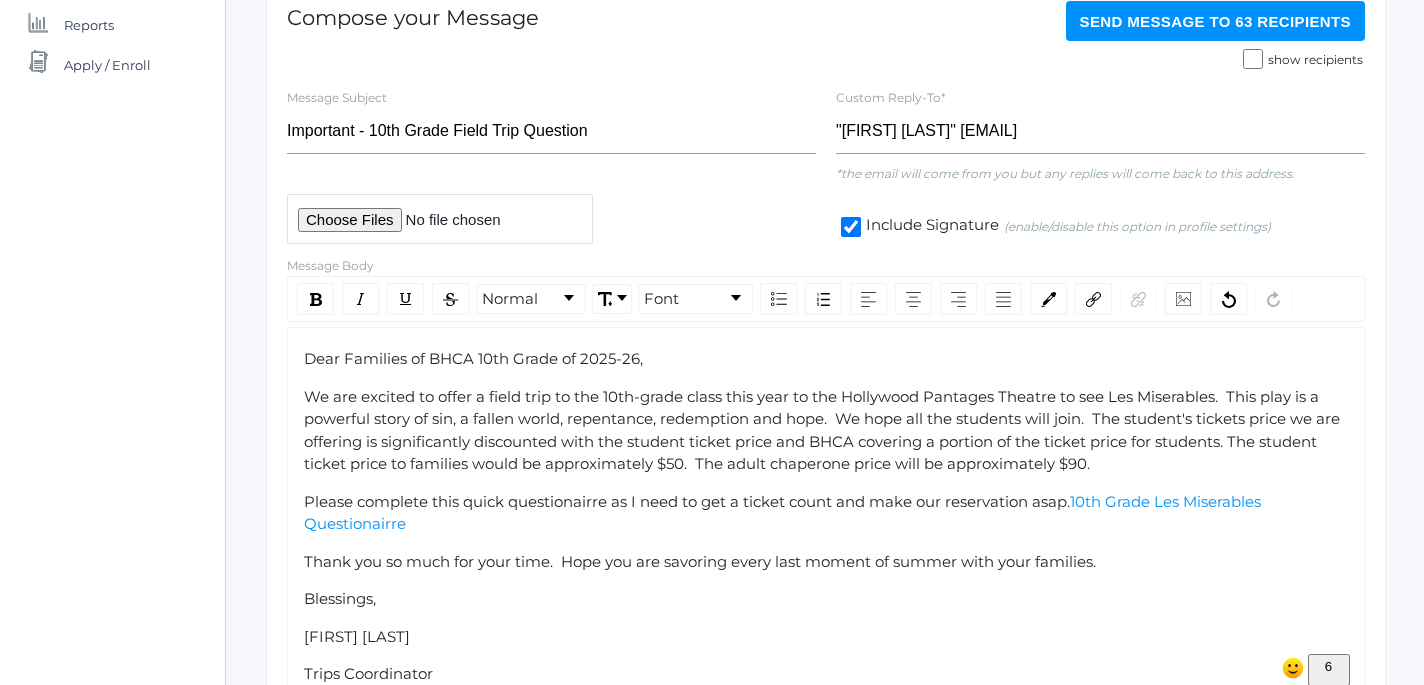 click on "icons/ui/navigation/home
Created with Sketch.
Home
icons/user/plain
Created with Sketch.
Students
icons/user/plain
Created with Sketch.
Families
icons/clipboard/plain" at bounding box center [712, 47] 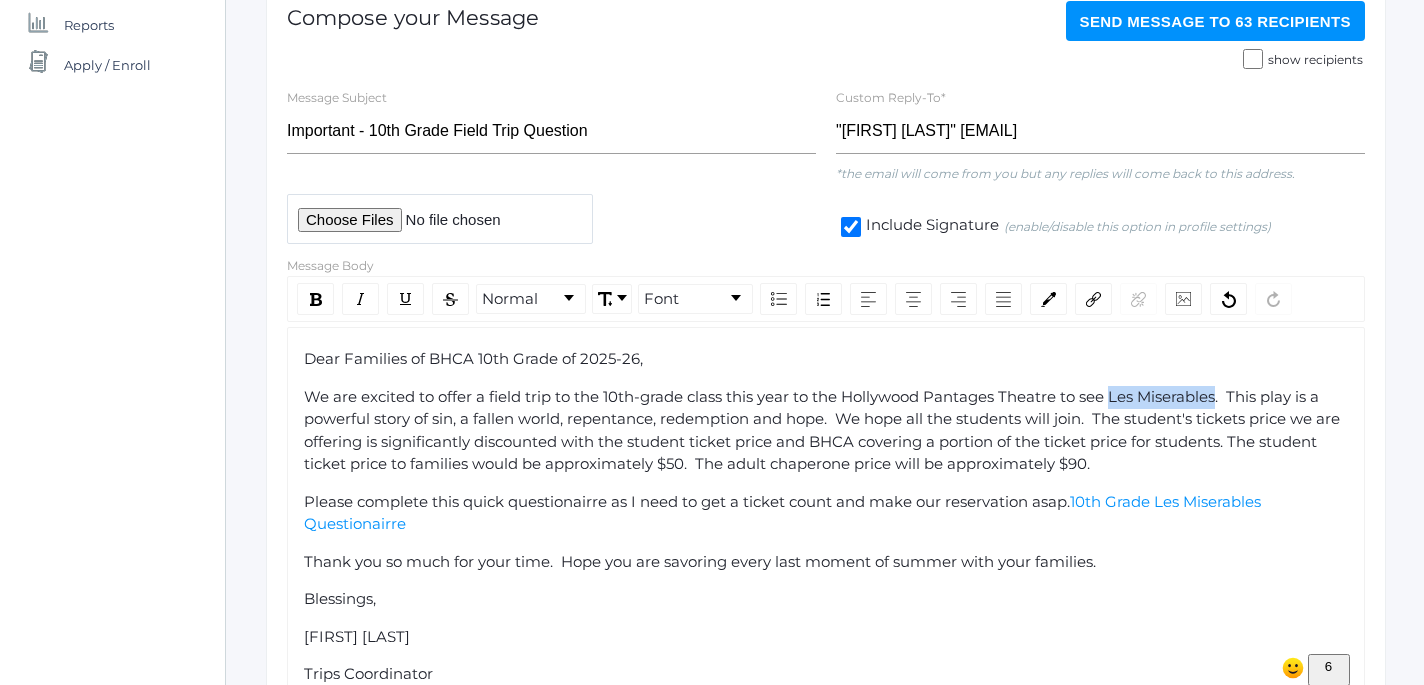 drag, startPoint x: 1111, startPoint y: 395, endPoint x: 1217, endPoint y: 400, distance: 106.11786 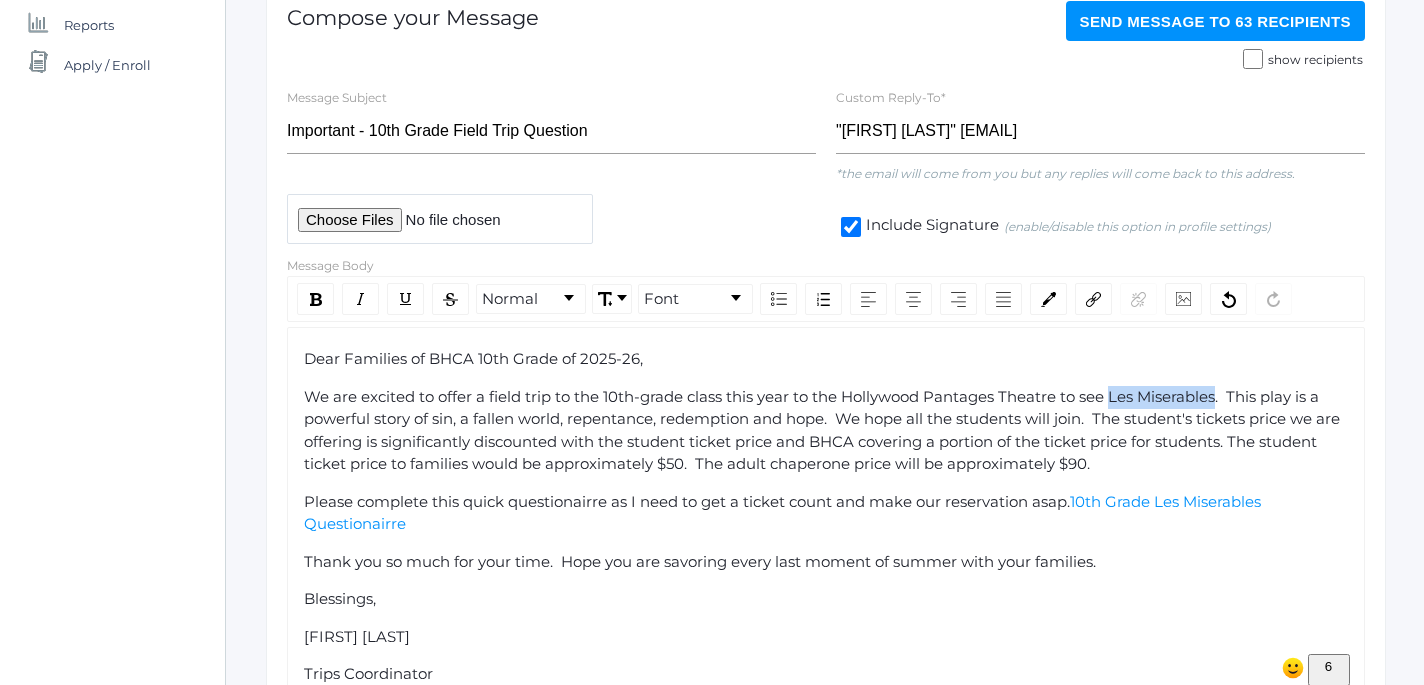 click on "We are excited to offer a field trip to the 10th-grade class this year to the Hollywood Pantages Theatre to see Les Miserables.  This play is a powerful story of sin, a fallen world, repentance, redemption and hope.  We hope all the students will join.  The student's tickets price we are offering is significantly discounted with the student ticket price and BHCA covering a portion of the ticket price for students. The student ticket price to families would be approximately $50.  The adult chaperone price will be approximately $90." 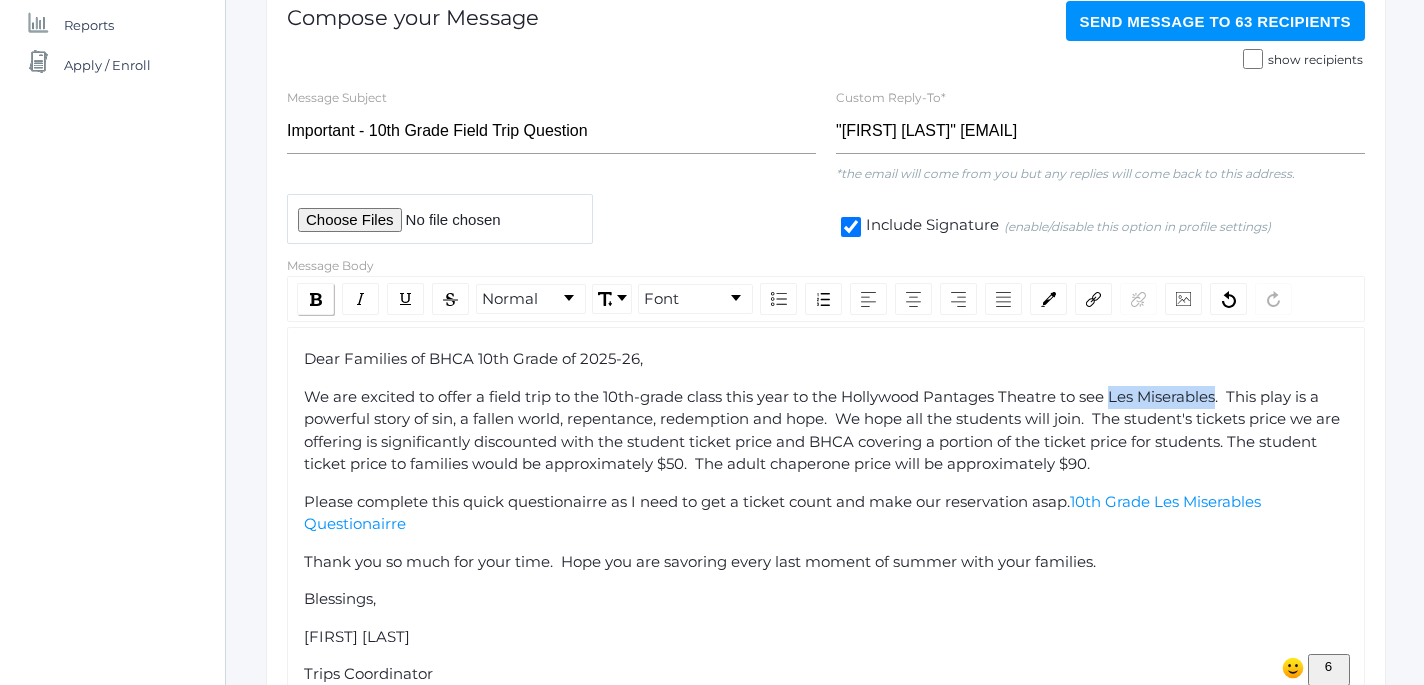 click 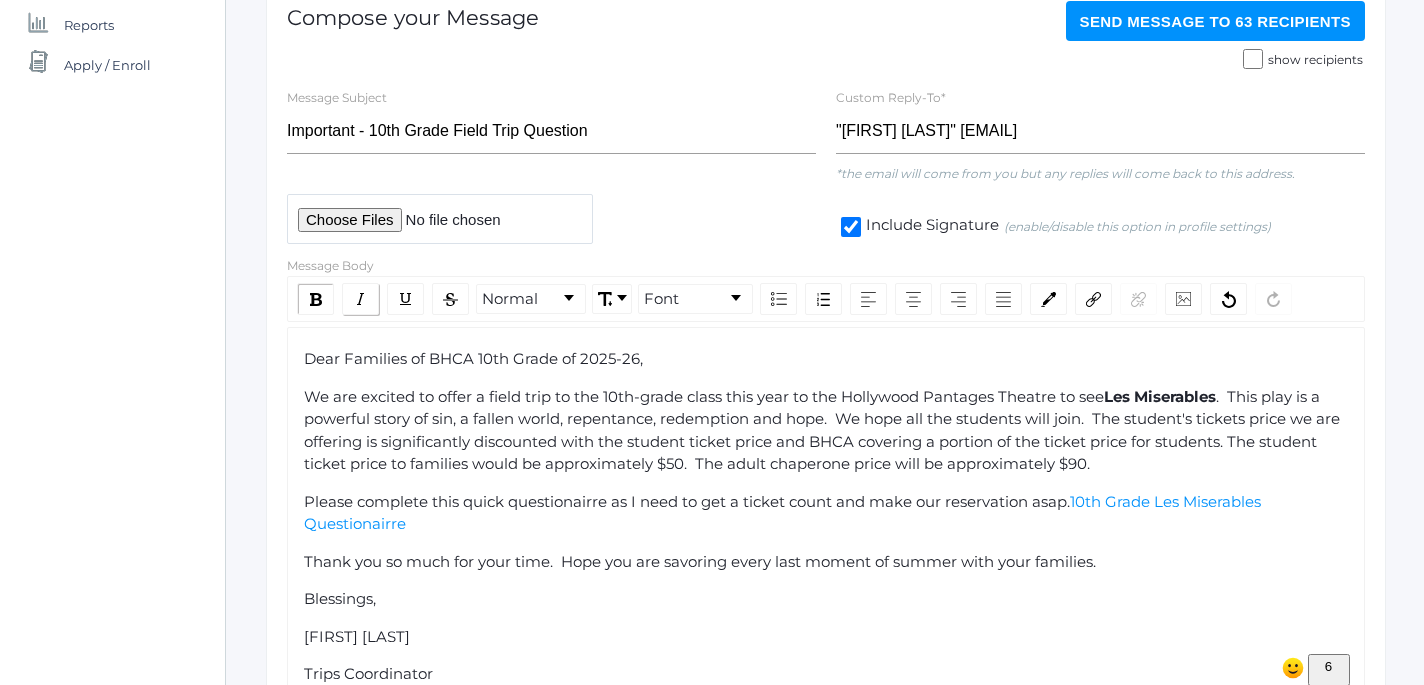 click 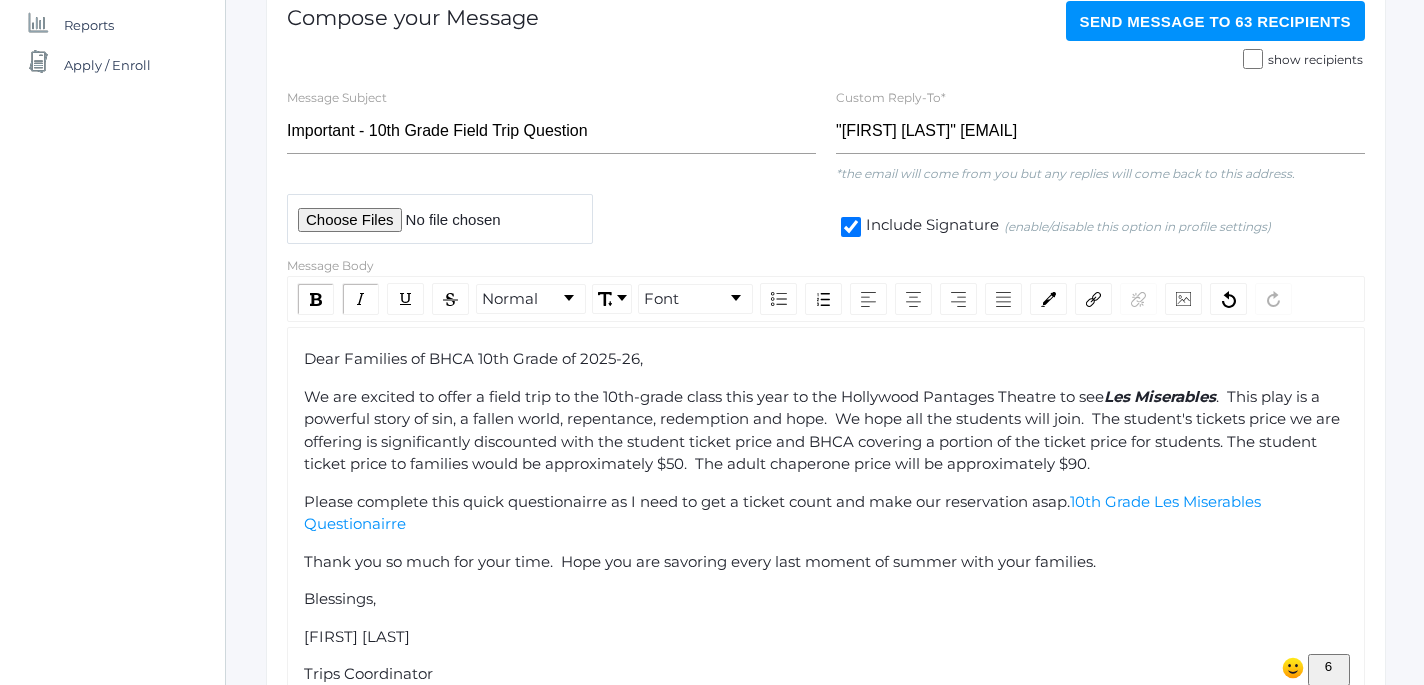 click on "Dear Families of BHCA 10th Grade of 2025-26, We are excited to offer a field trip to the 10th-grade class this year to the Hollywood Pantages Theatre to see  Les Miserables .  This play is a powerful story of sin, a fallen world, repentance, redemption and hope.  We hope all the students will join.  The student's tickets price we are offering is significantly discounted with the student ticket price and BHCA covering a portion of the ticket price for students. The student ticket price to families would be approximately $50.  The adult chaperone price will be approximately $90.  Please complete this quick questionairre as I need to get a ticket count and make our reservation asap.   10th Grade Les Miserables Questionairre   Thank you so much for your time.  Hope you are savoring every last moment of summer with your families.   Blessings, Hilary Erickson Trips Coordinator" 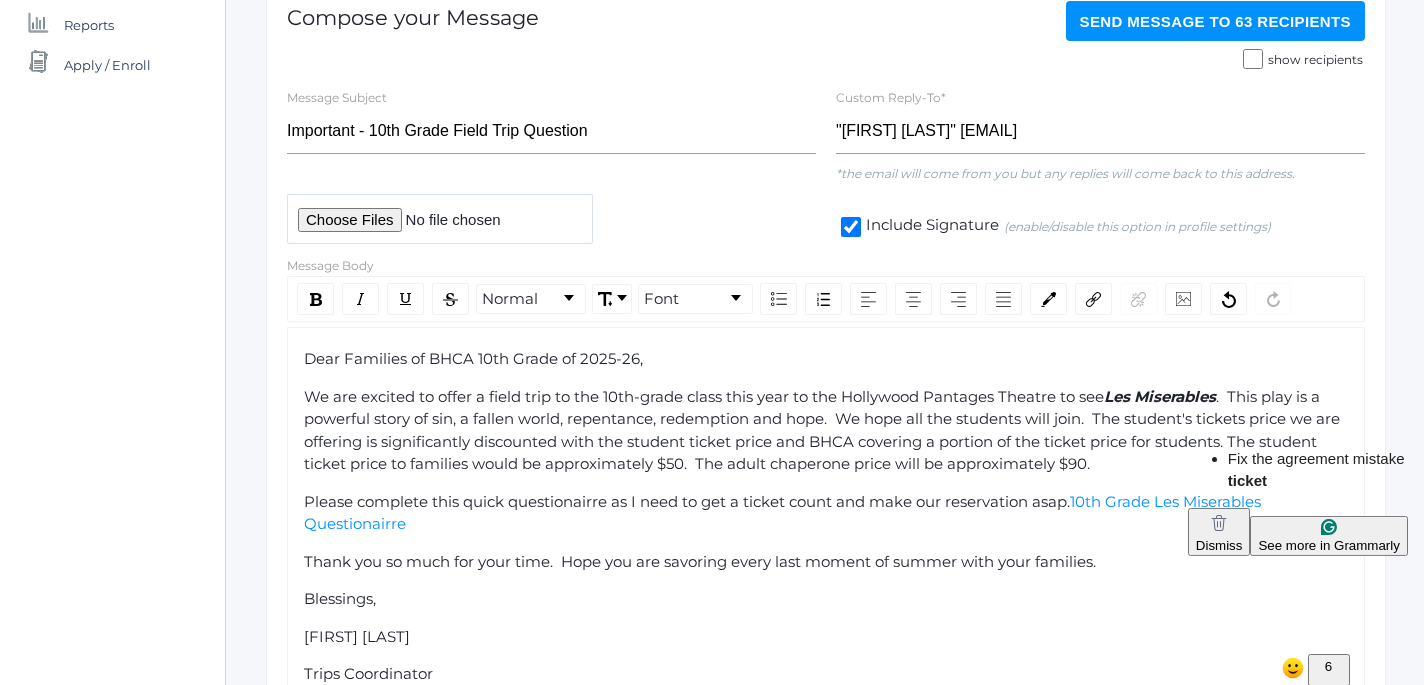 click on "icons/ui/navigation/home
Created with Sketch.
Home
icons/user/plain
Created with Sketch.
Students
icons/user/plain
Created with Sketch.
Families
icons/clipboard/plain" at bounding box center (712, 47) 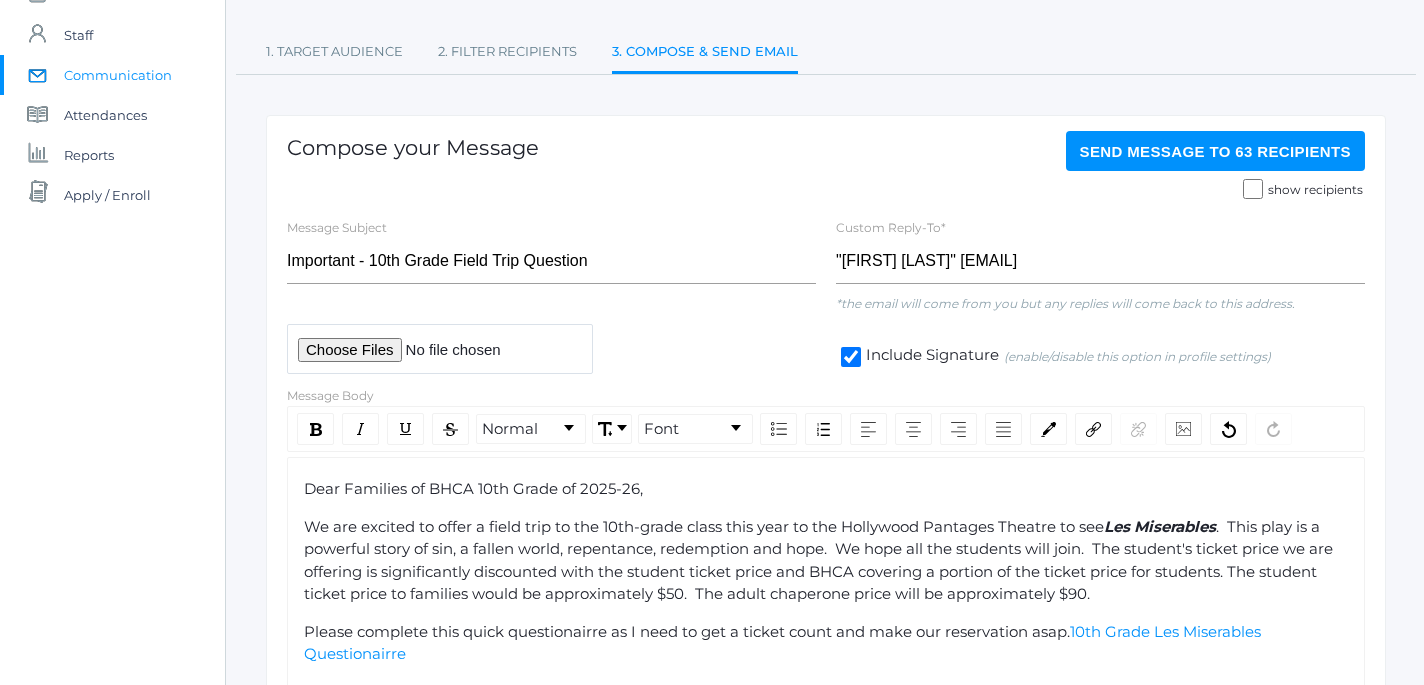 scroll, scrollTop: 0, scrollLeft: 0, axis: both 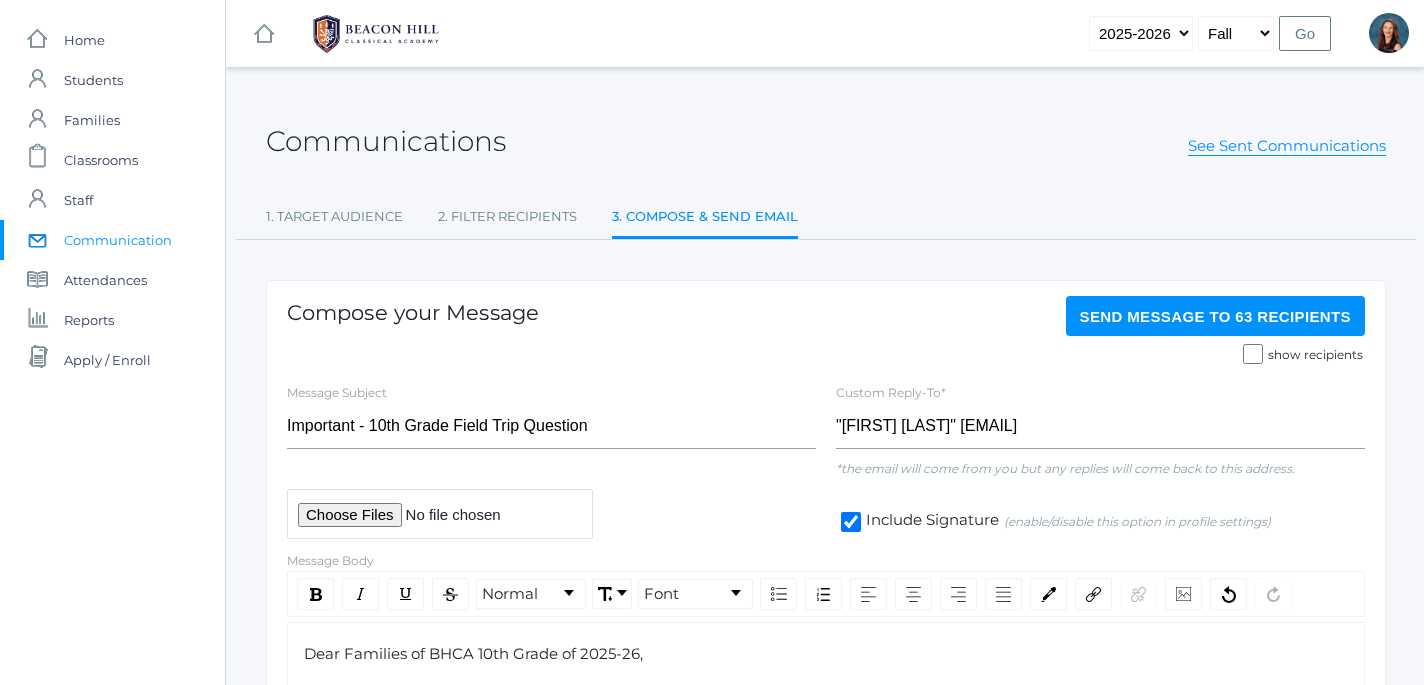 click on "Send Message   to 63 recipients" 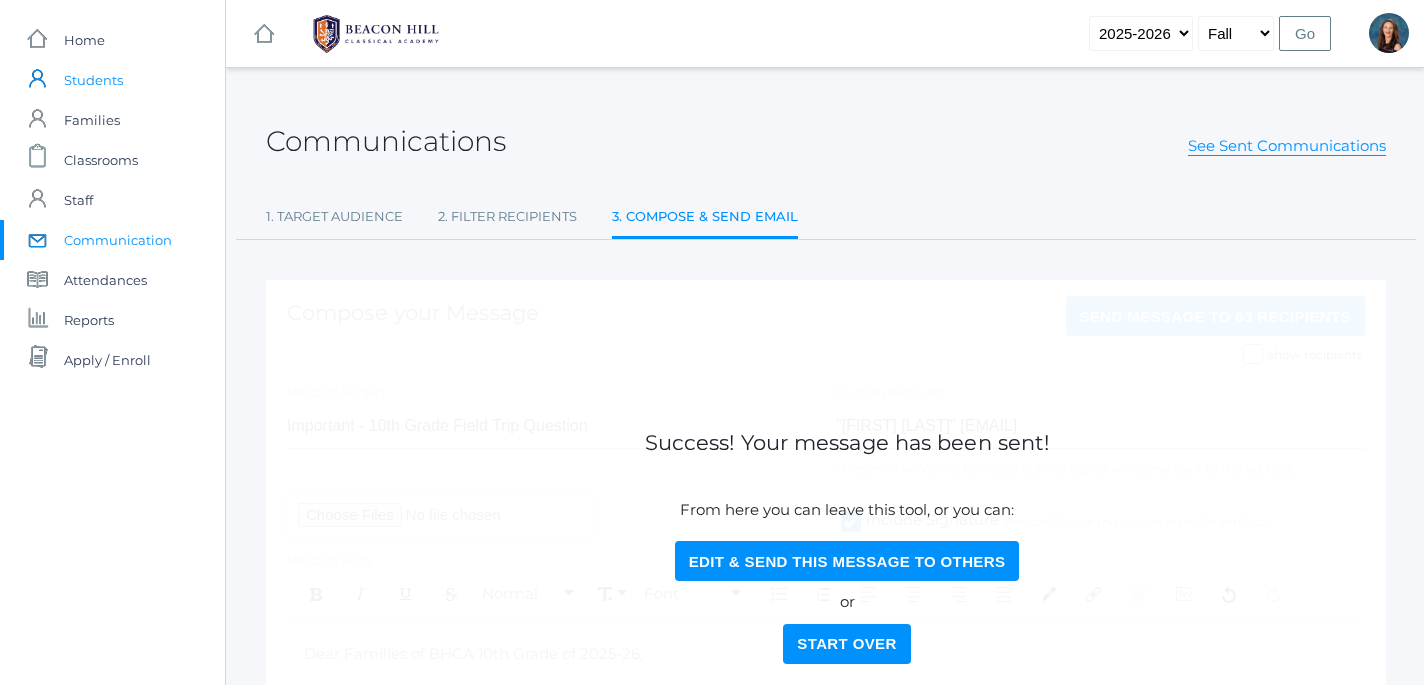 click on "Students" at bounding box center (93, 80) 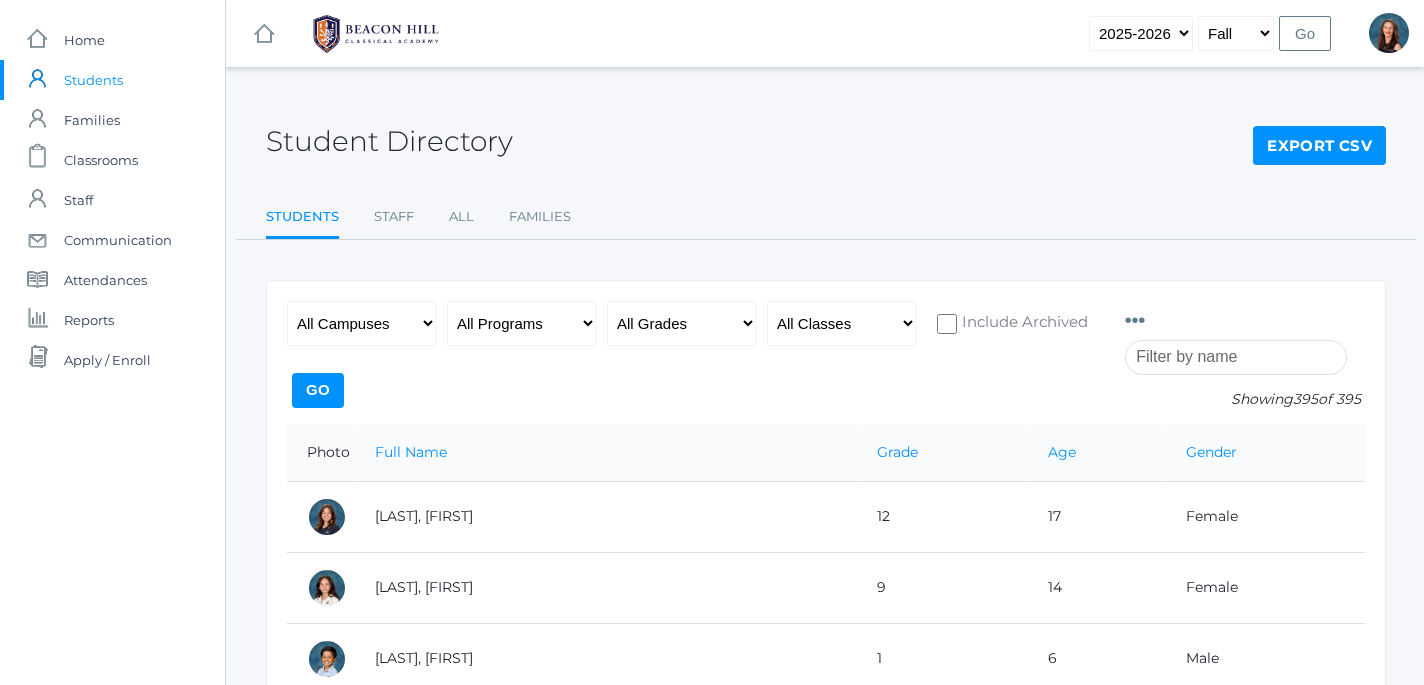 click at bounding box center [1236, 357] 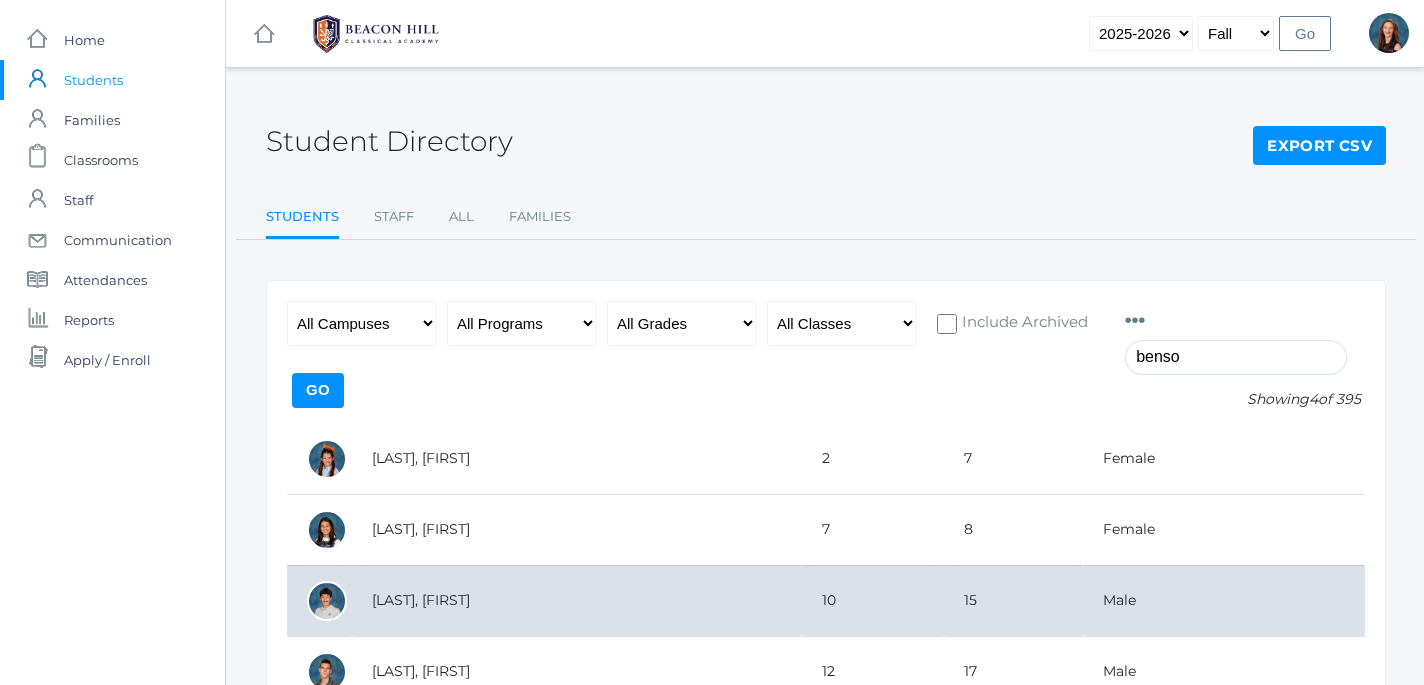 type on "benso" 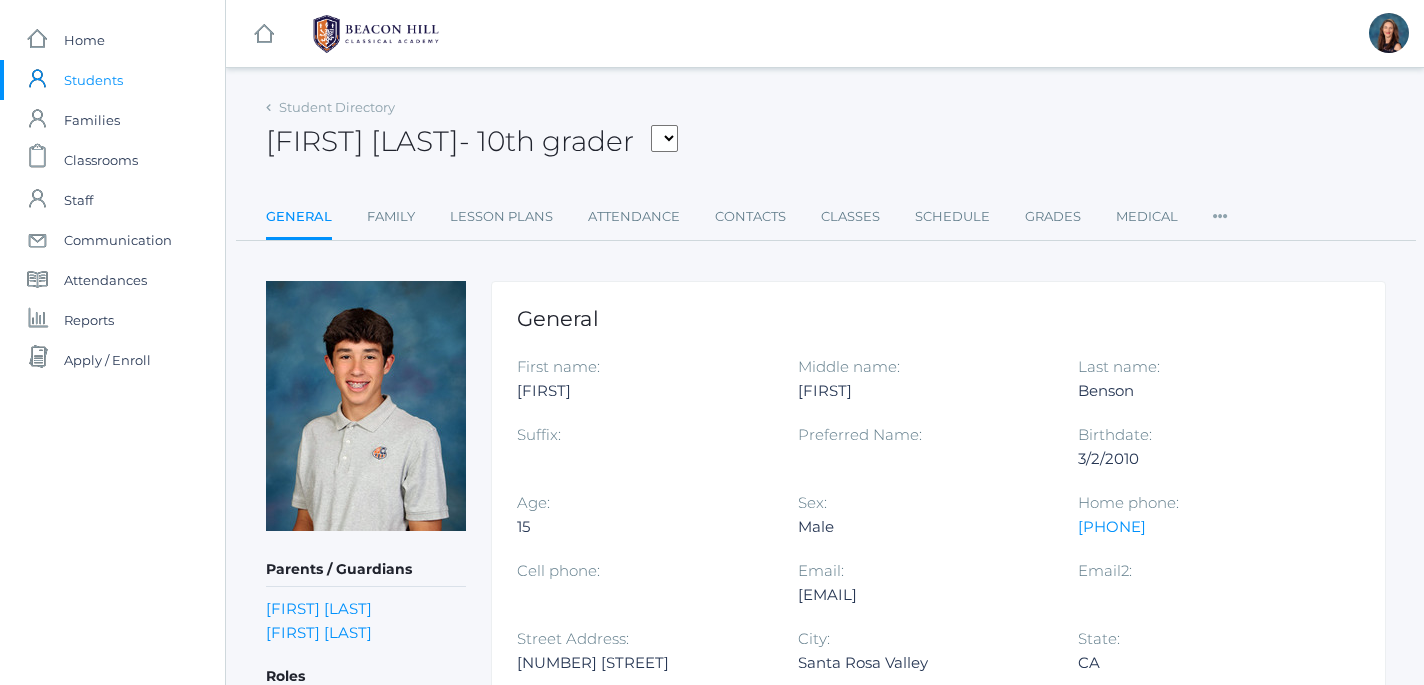 scroll, scrollTop: 0, scrollLeft: 0, axis: both 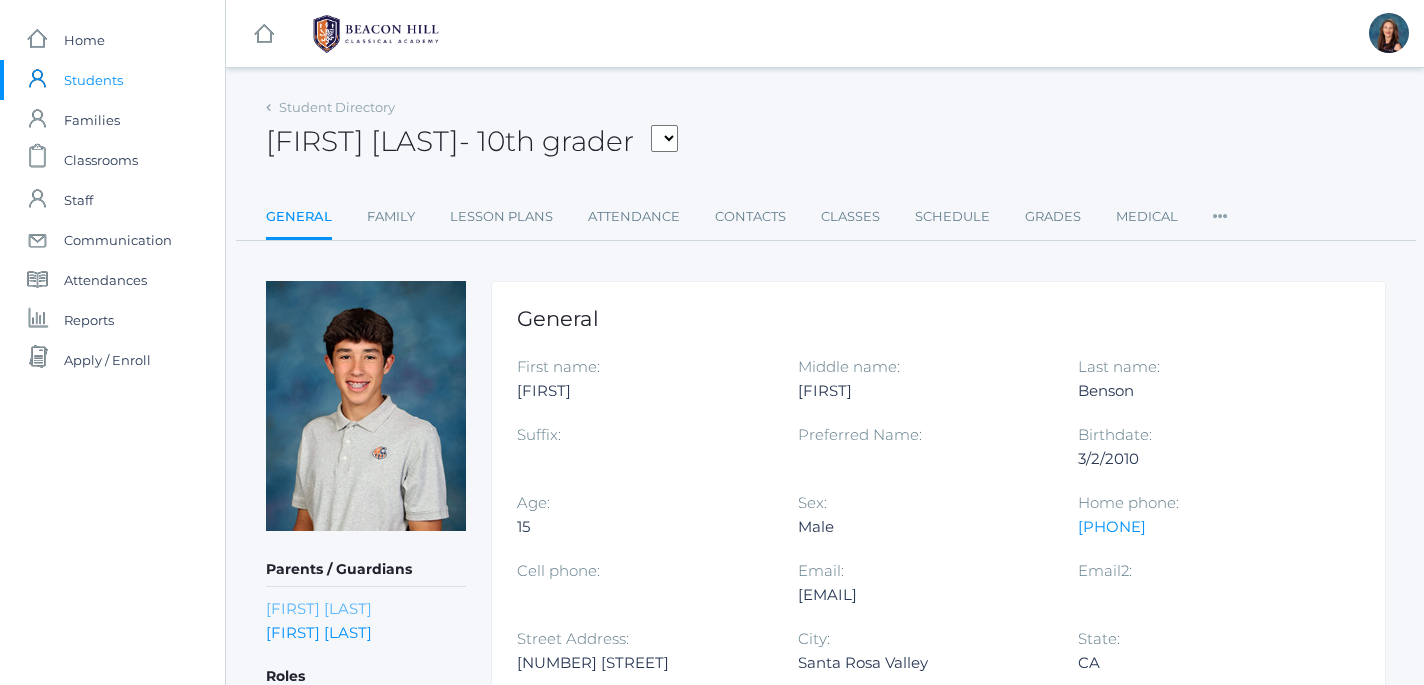 click on "[FIRST] [LAST]" at bounding box center [319, 608] 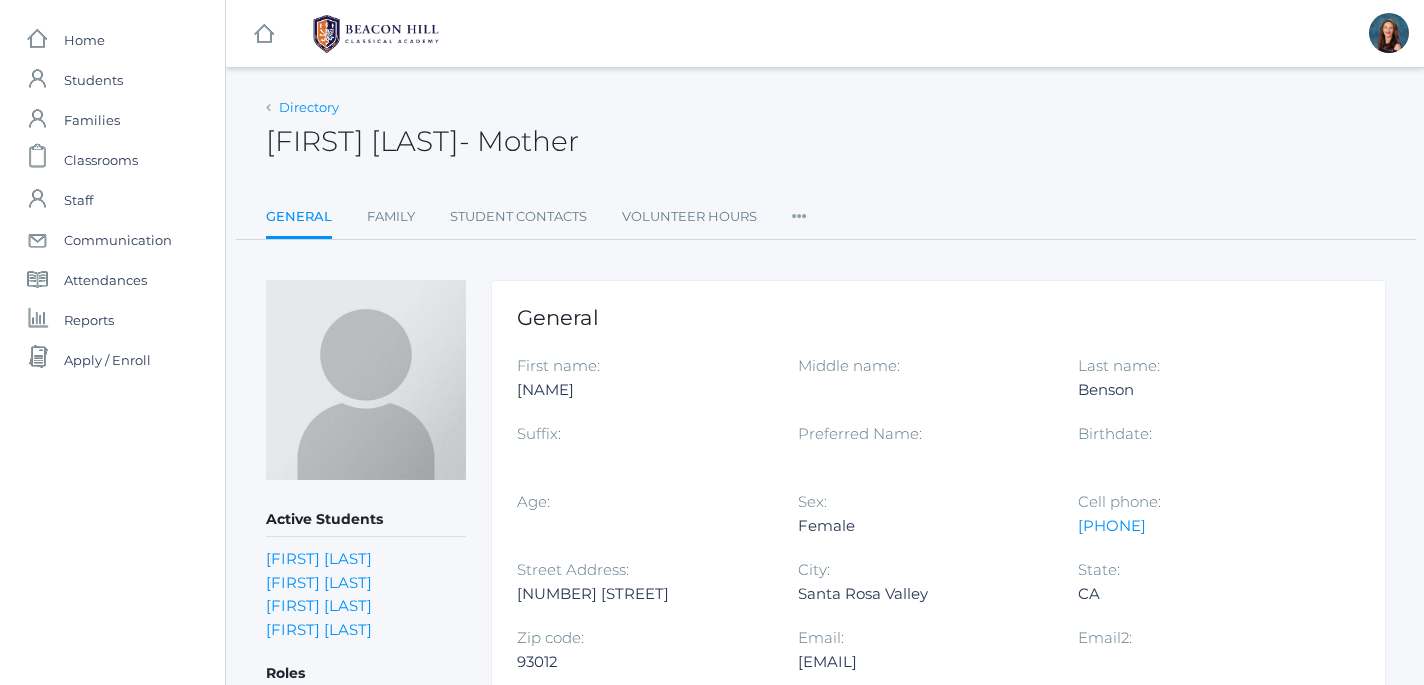 click on "Directory" at bounding box center (309, 107) 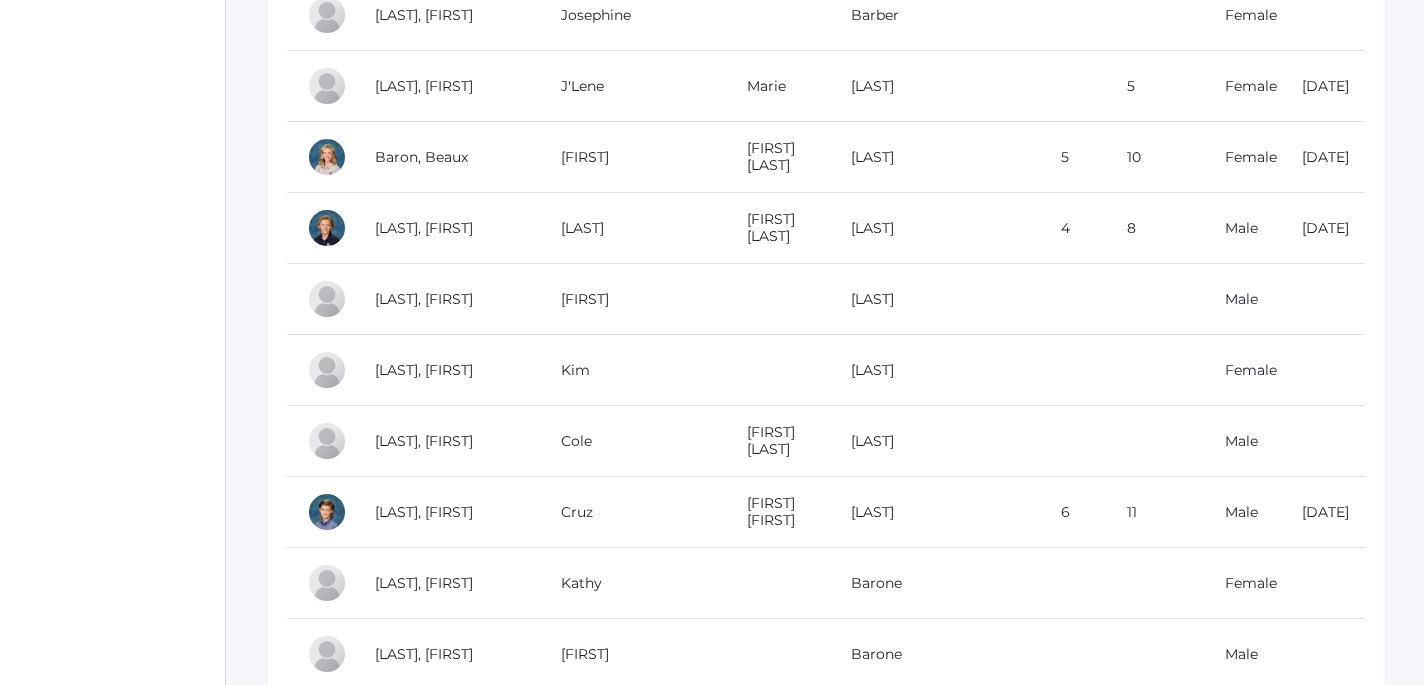 scroll, scrollTop: 12372, scrollLeft: 0, axis: vertical 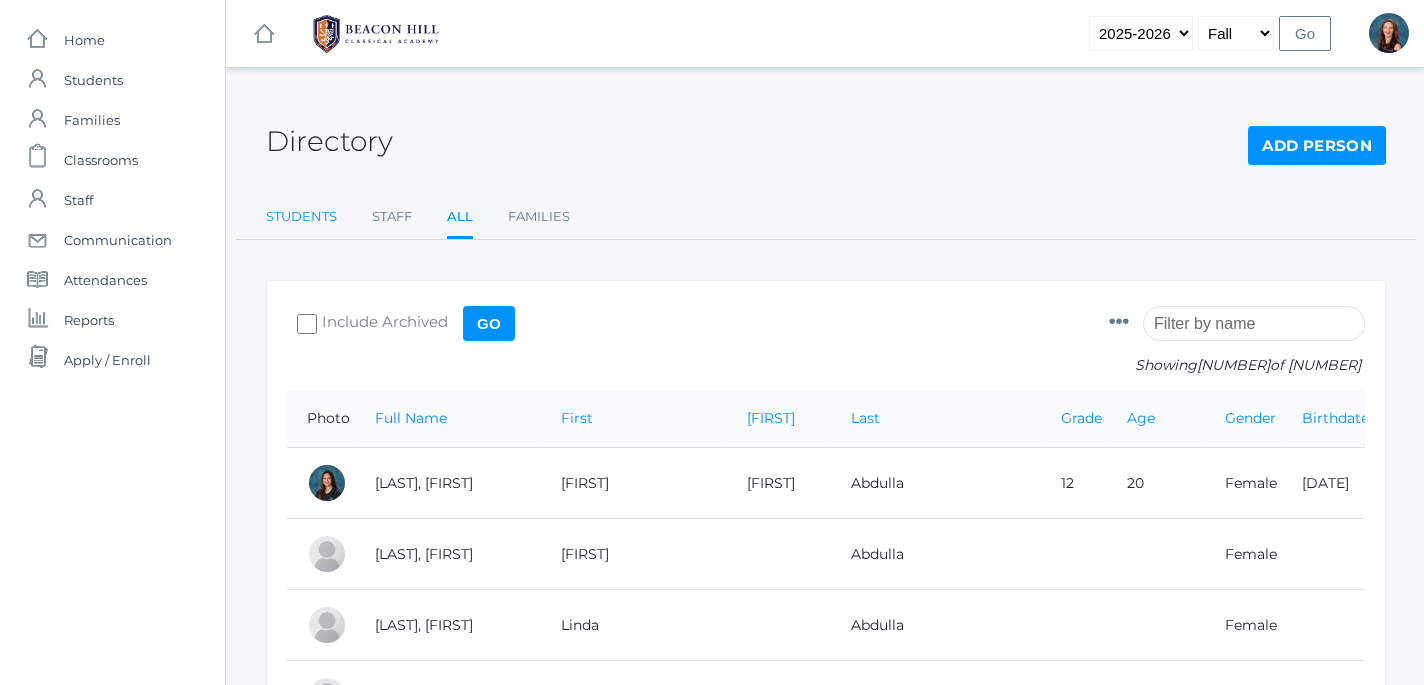 click on "Students" at bounding box center [301, 217] 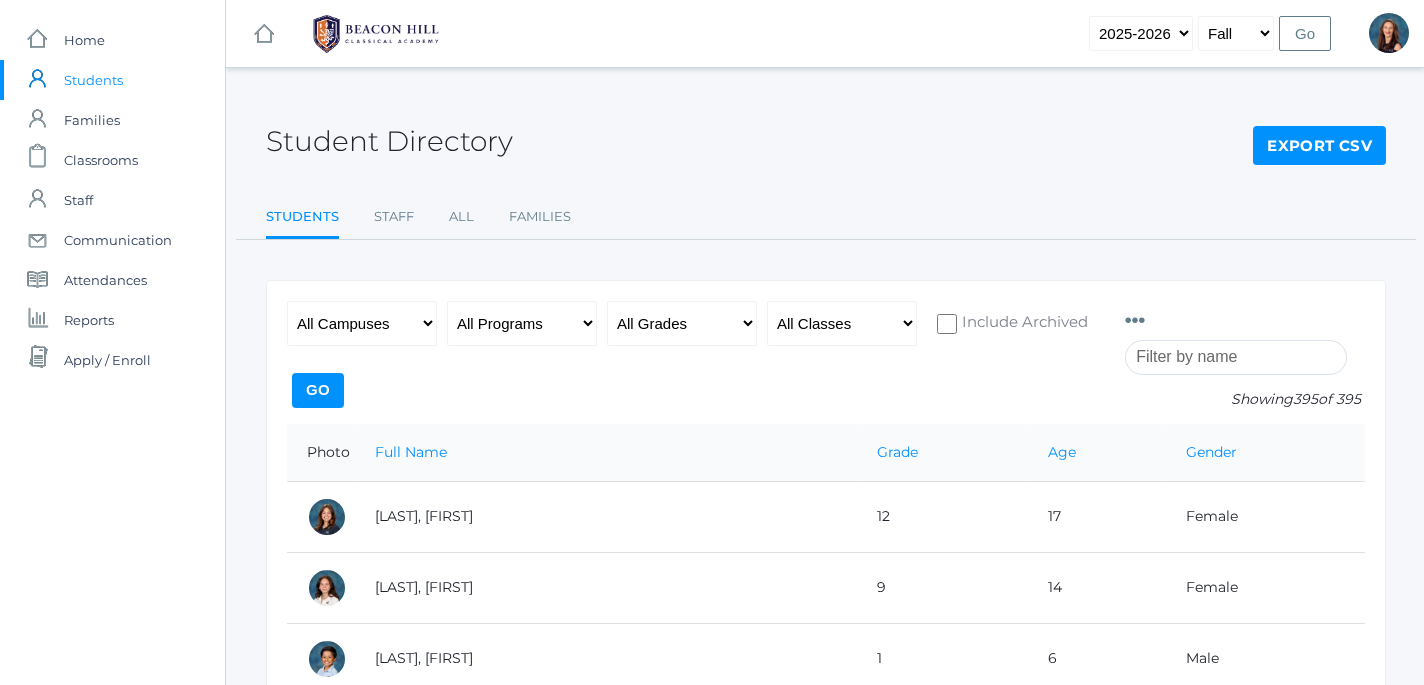 click at bounding box center (1236, 357) 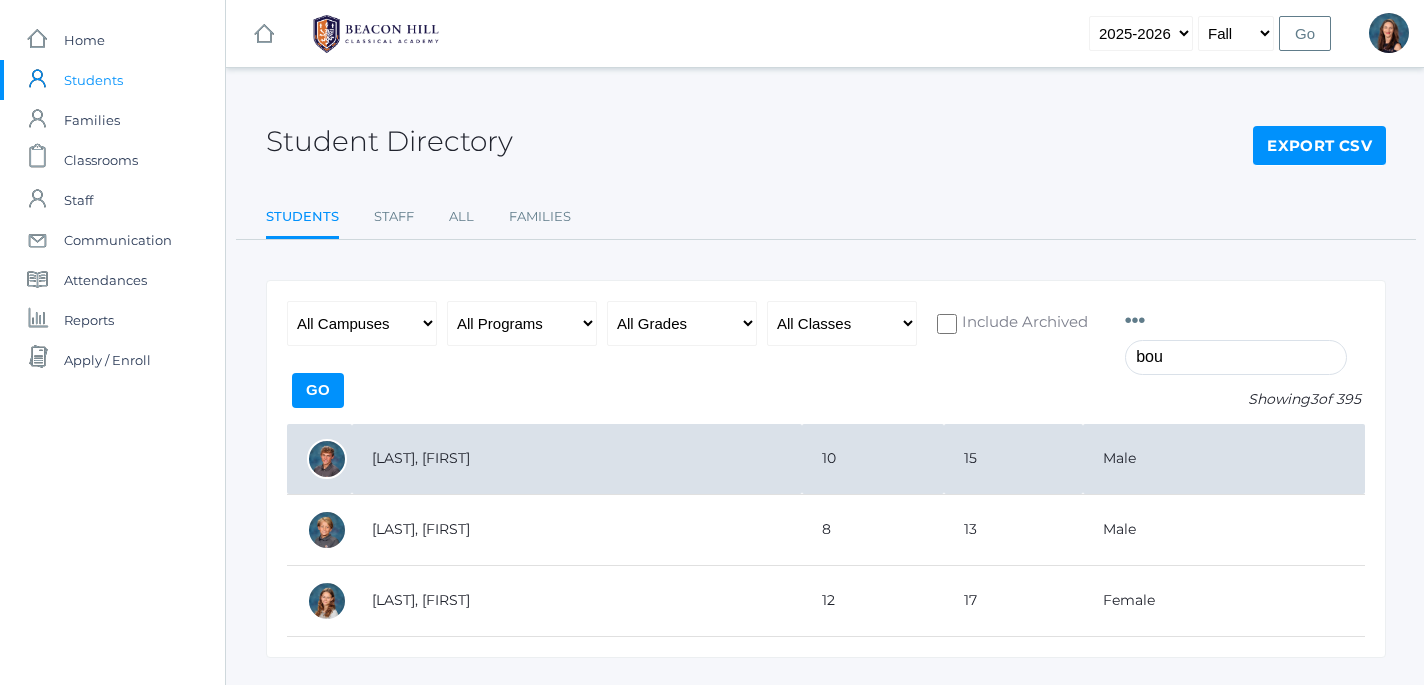 type on "bou" 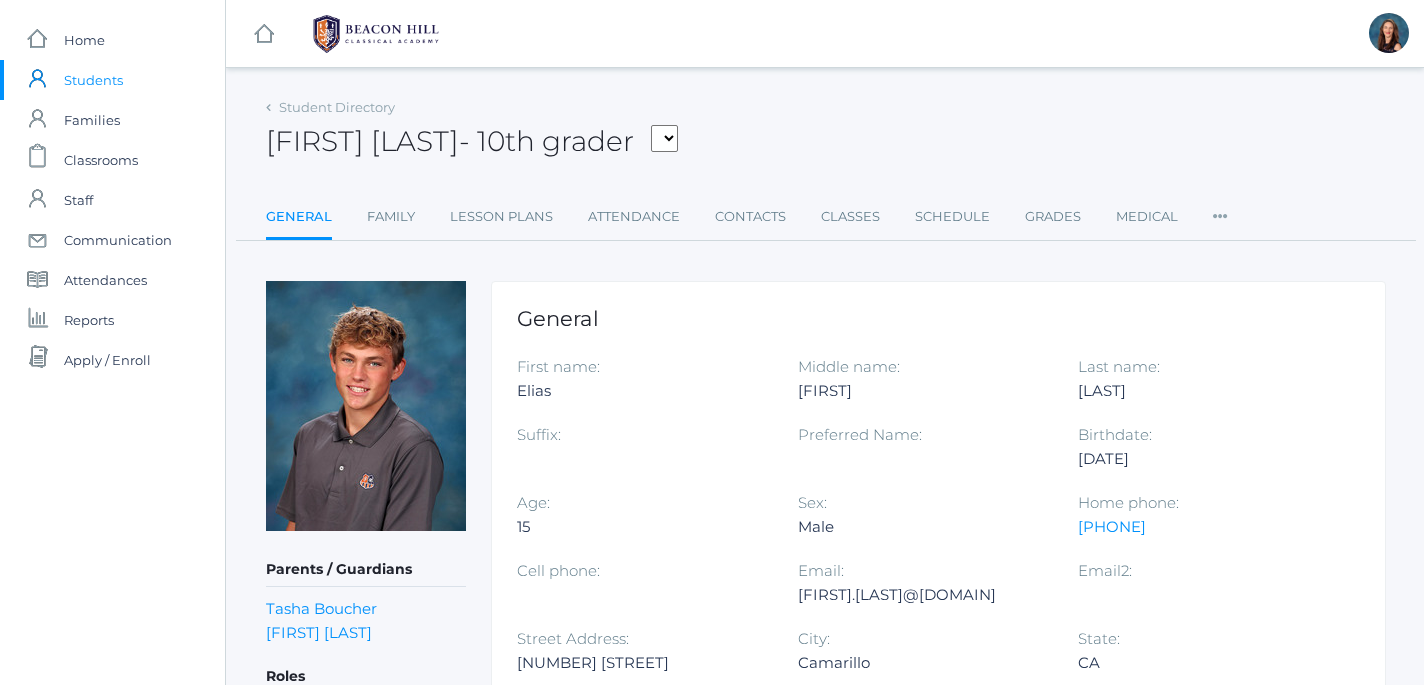 scroll, scrollTop: 0, scrollLeft: 0, axis: both 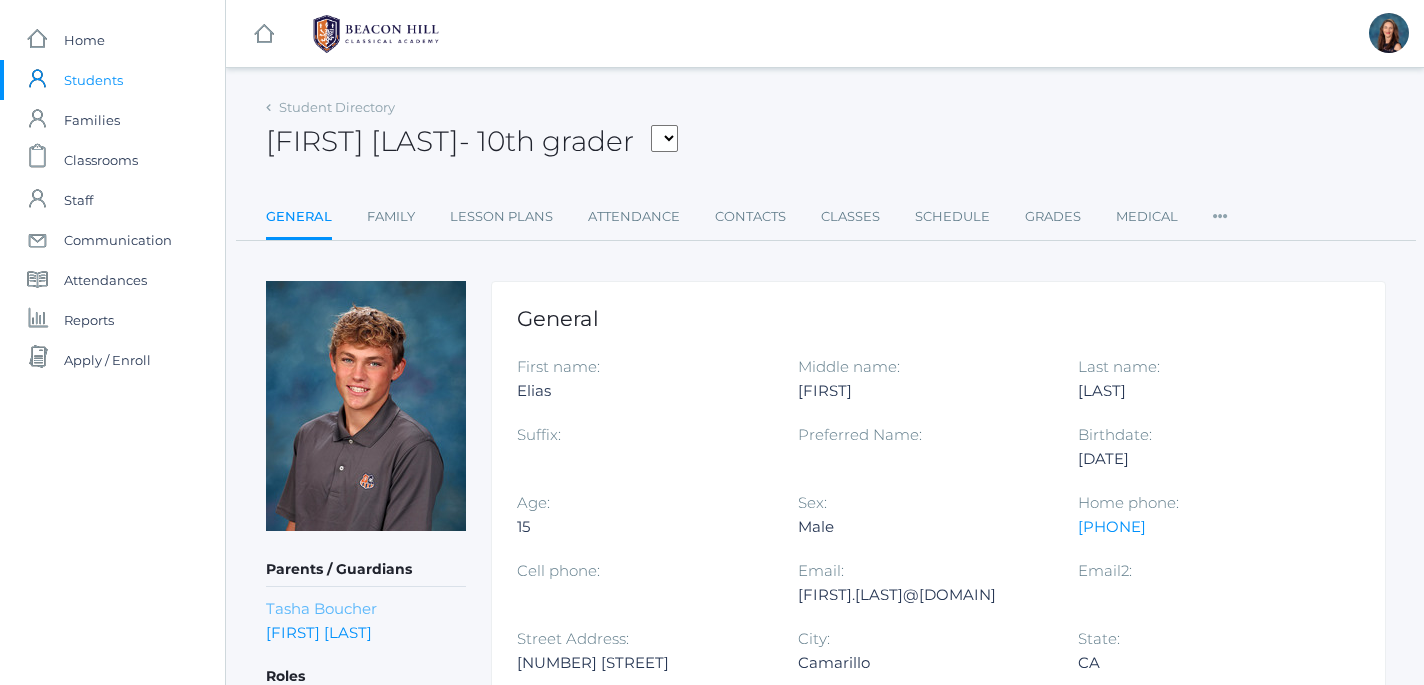 click on "Tasha Boucher" at bounding box center (321, 608) 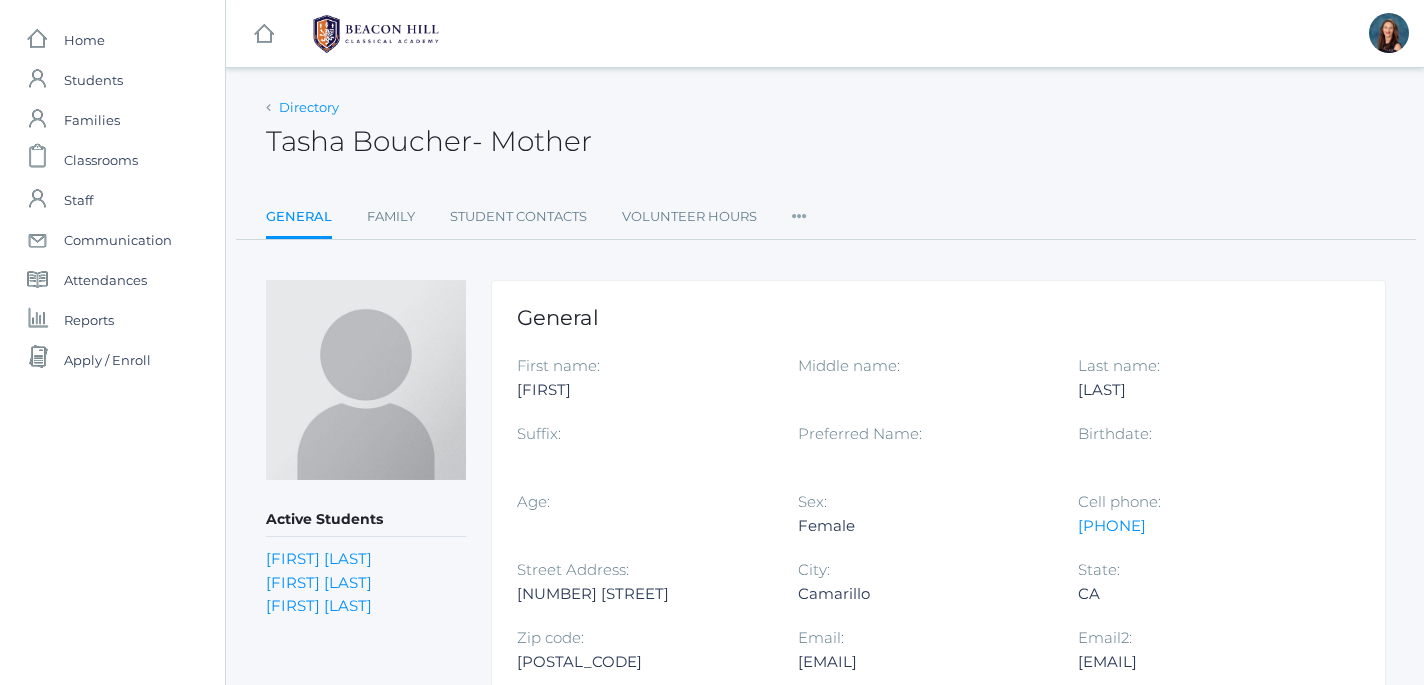 click on "Directory" at bounding box center (309, 107) 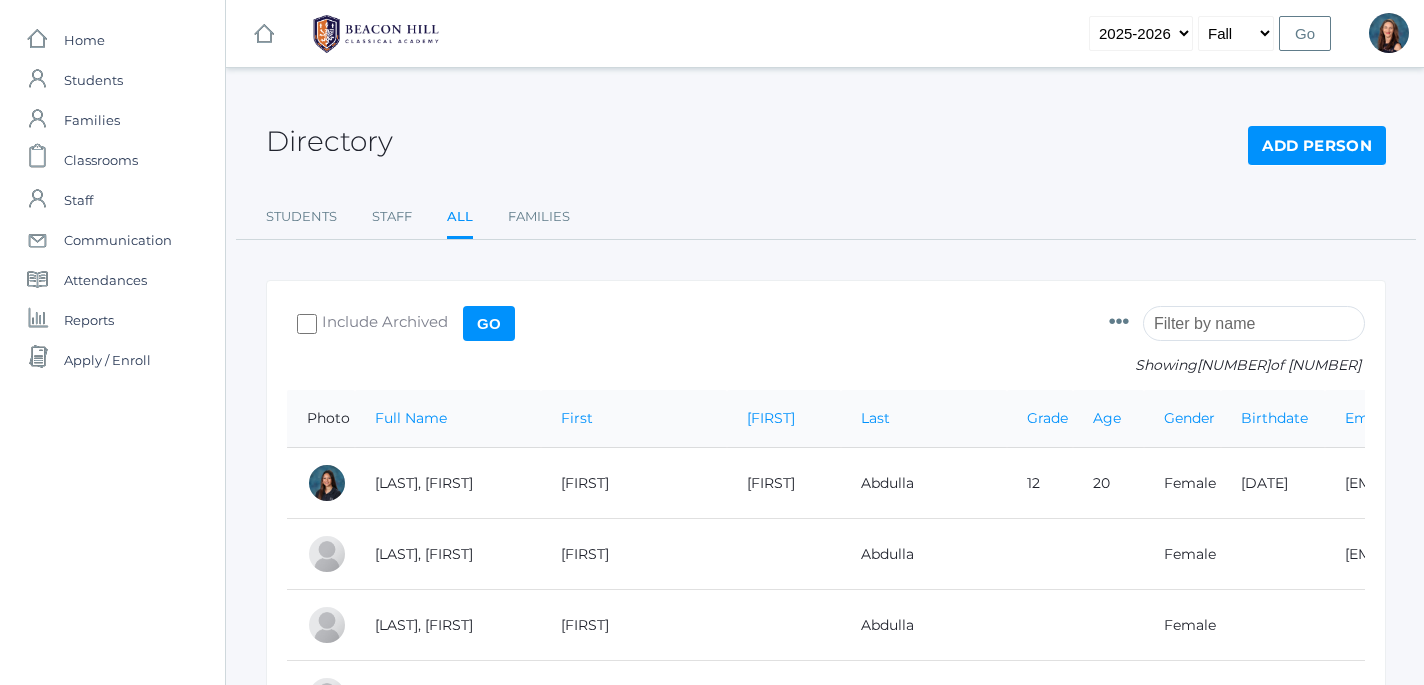 click at bounding box center (1254, 323) 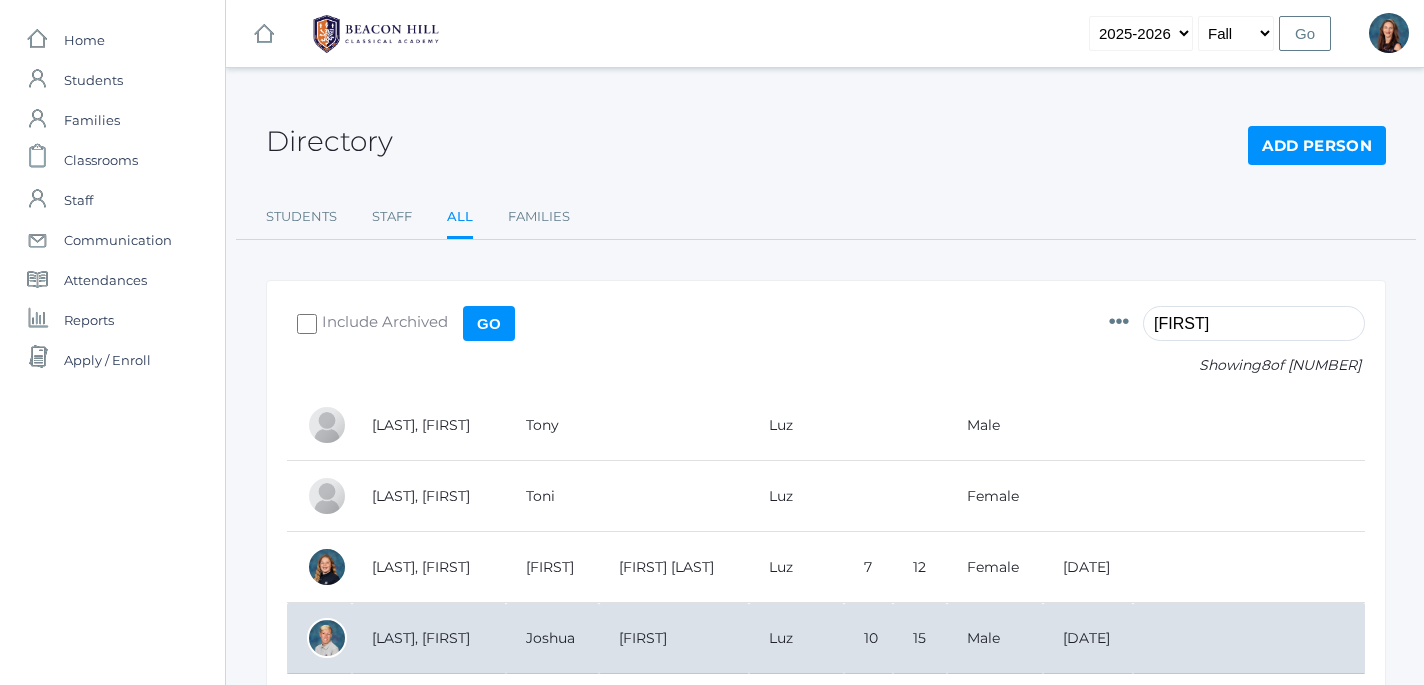 type on "luz" 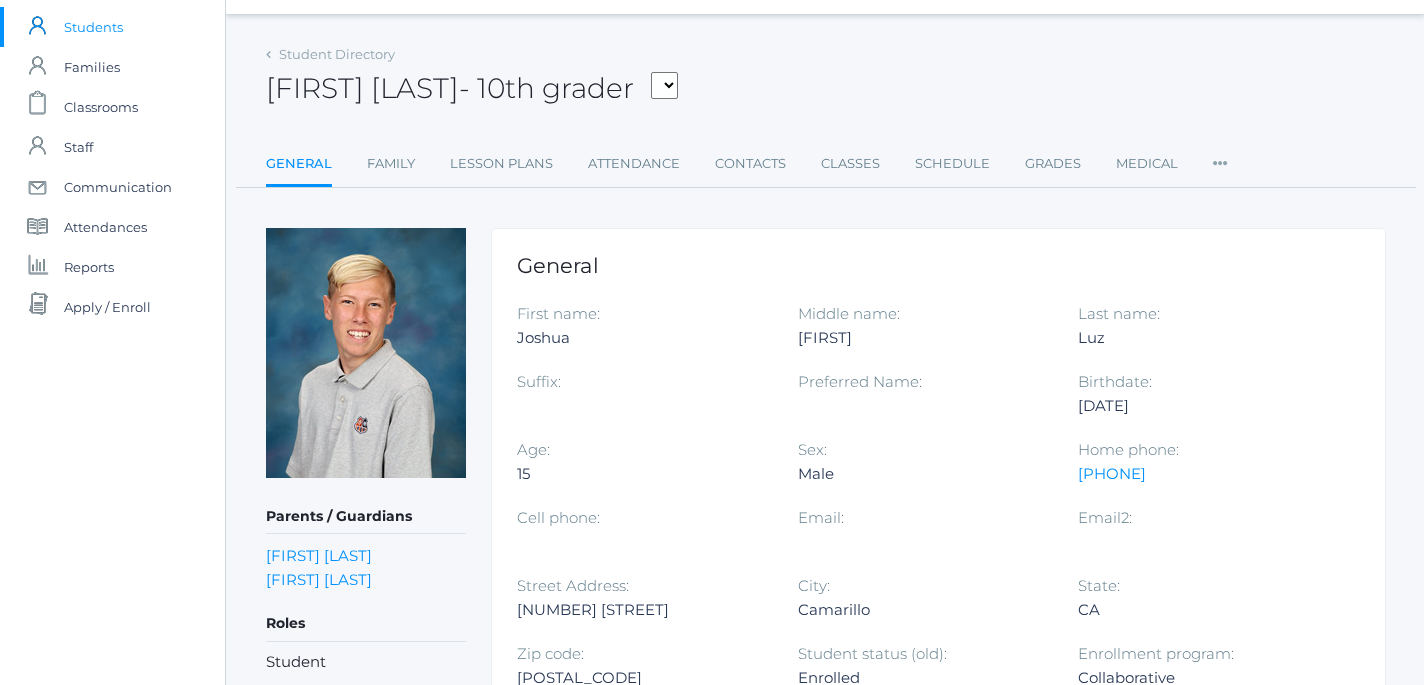 scroll, scrollTop: 55, scrollLeft: 0, axis: vertical 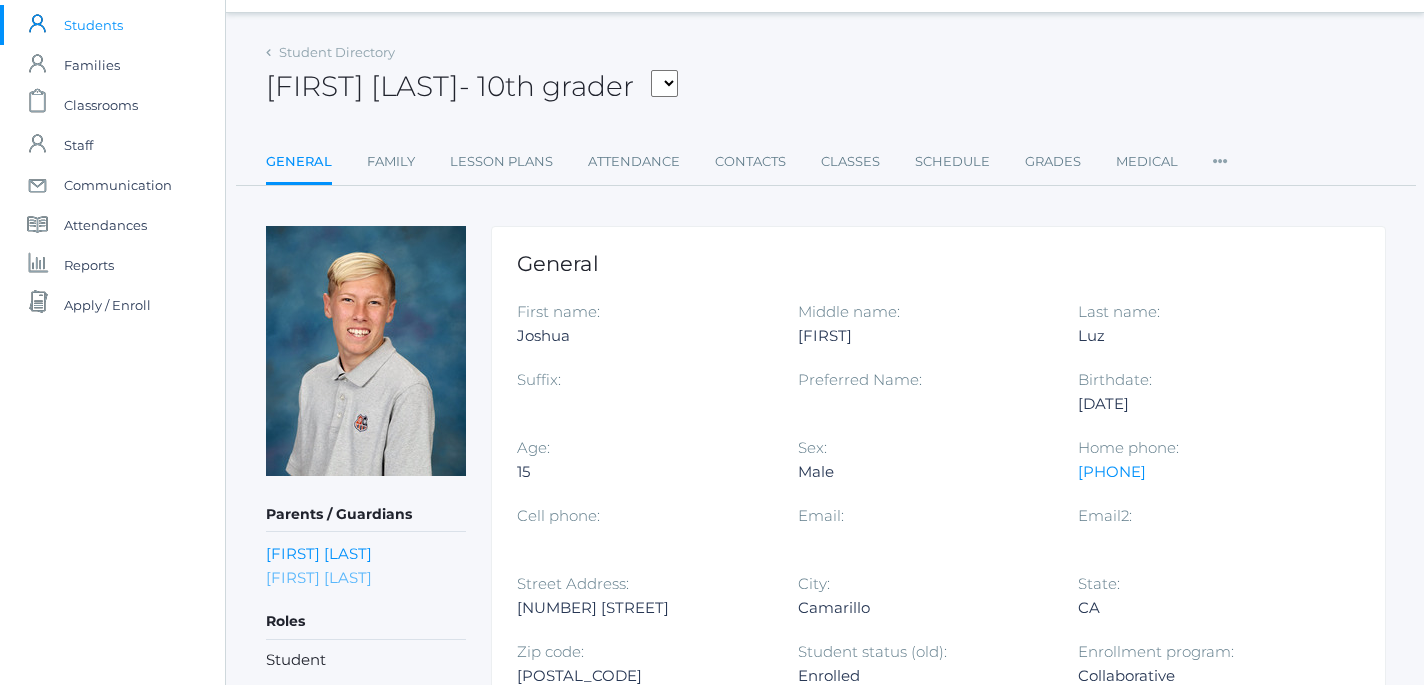 click on "[FIRST] [LAST]" at bounding box center (319, 577) 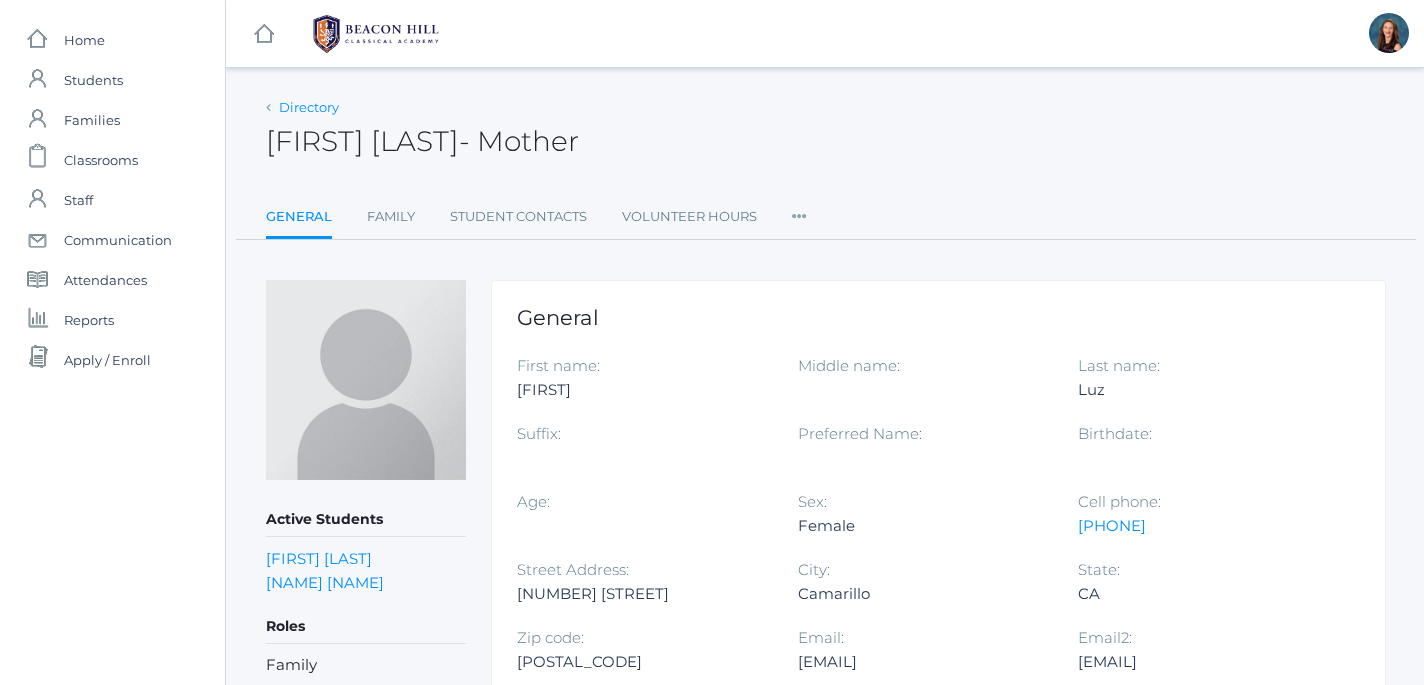 click on "Directory" at bounding box center (309, 107) 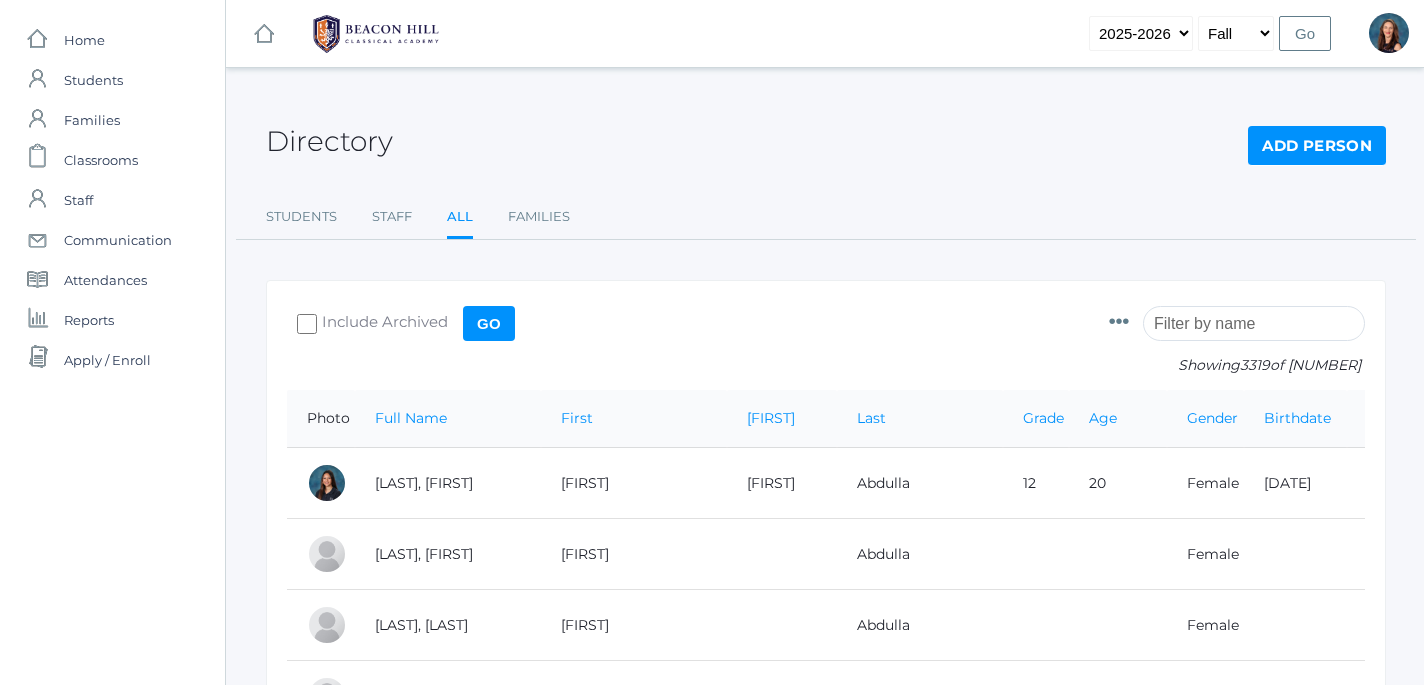 click at bounding box center (1254, 323) 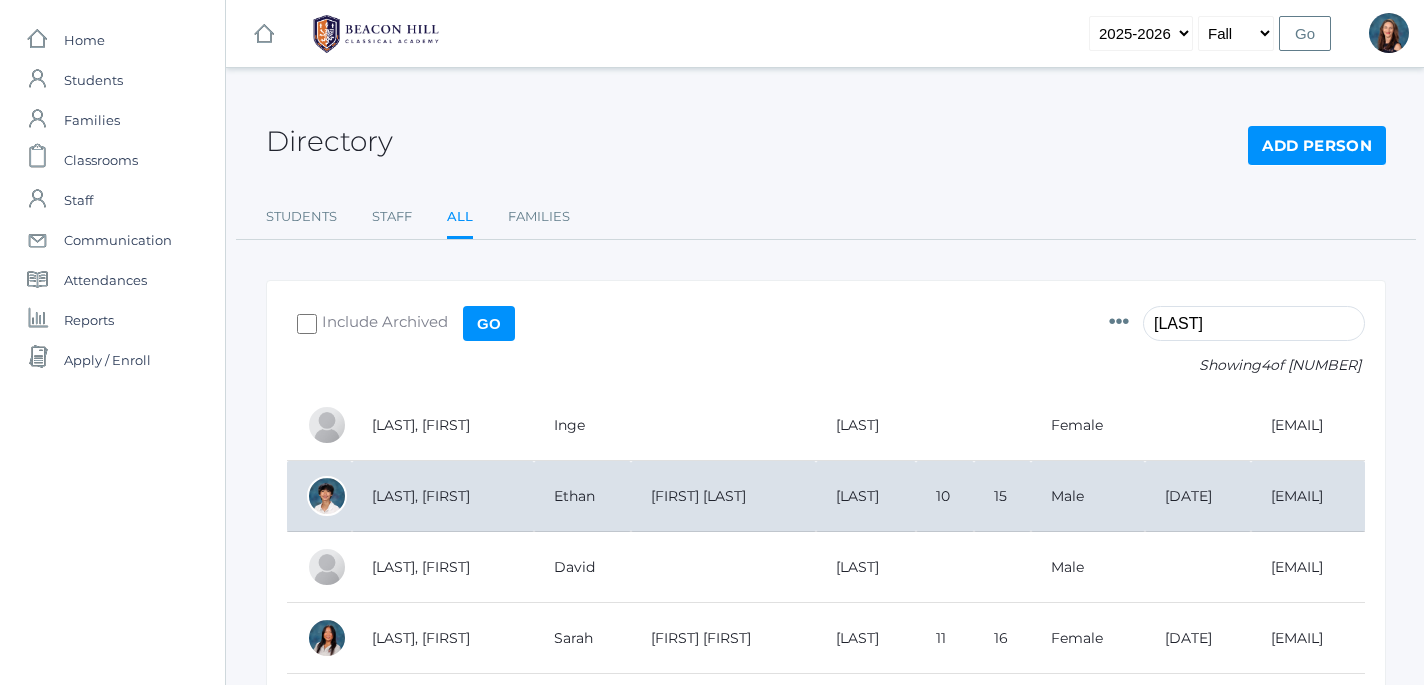 type on "[LAST]" 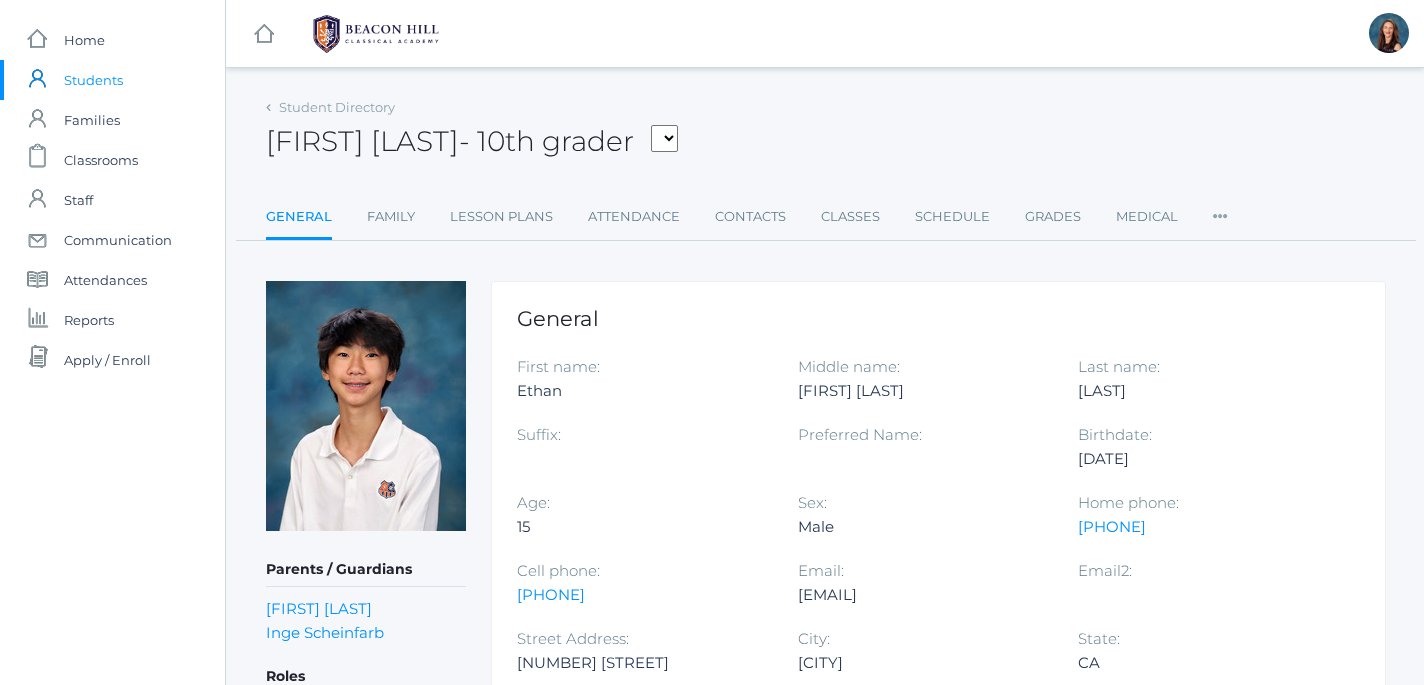 scroll, scrollTop: 0, scrollLeft: 0, axis: both 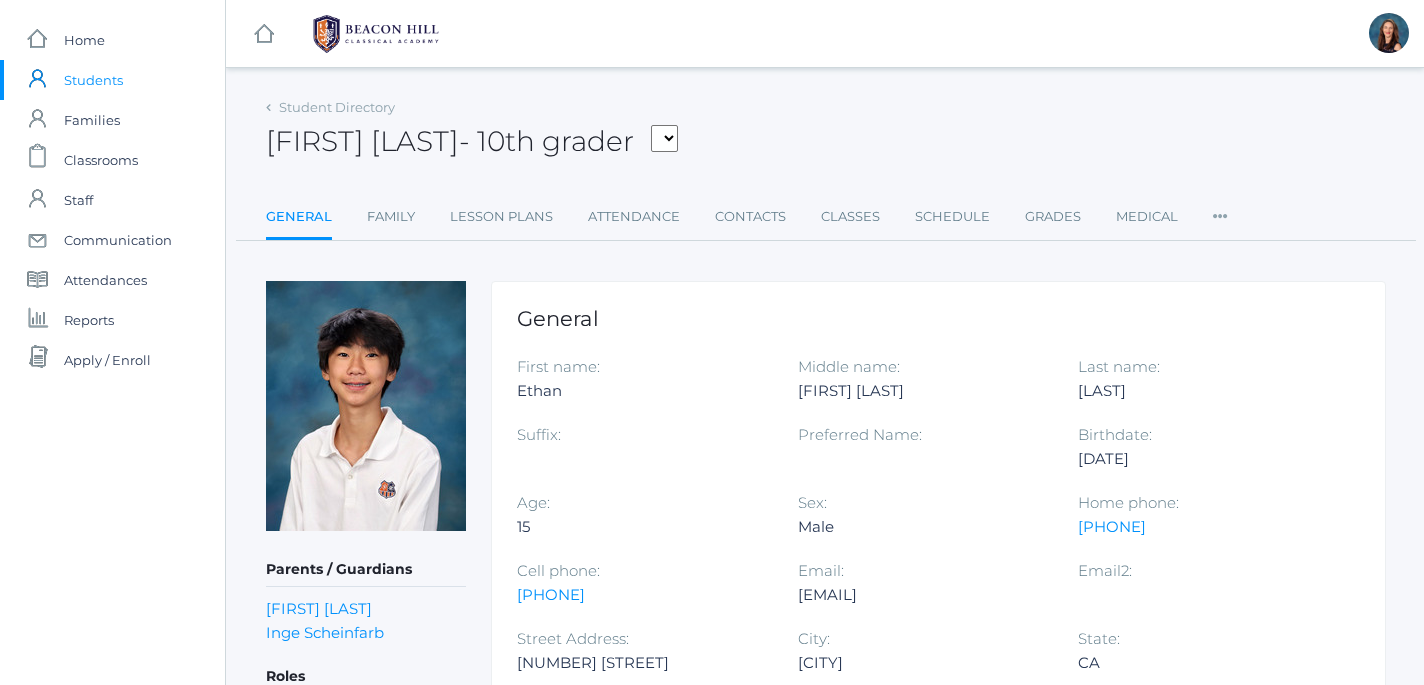click on "Student Directory" at bounding box center [330, 108] 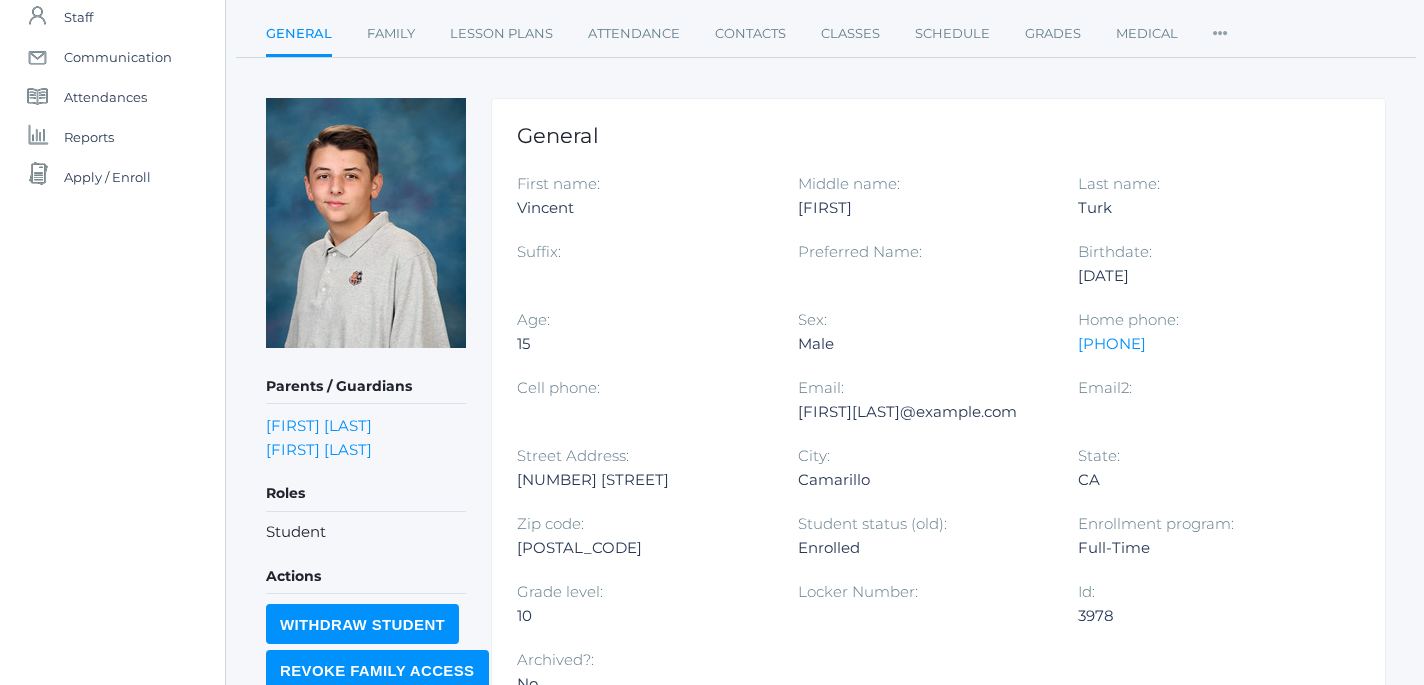 scroll, scrollTop: 192, scrollLeft: 0, axis: vertical 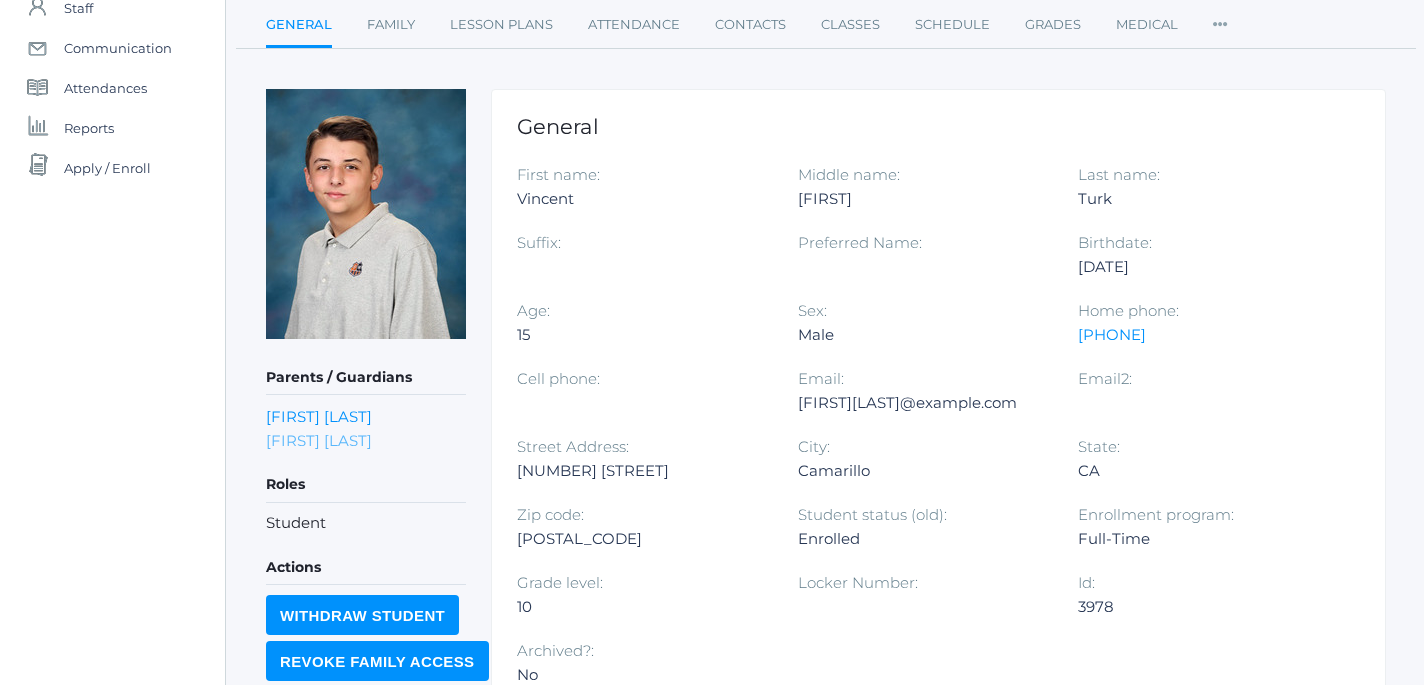 click on "[FIRST] [LAST]" at bounding box center (319, 440) 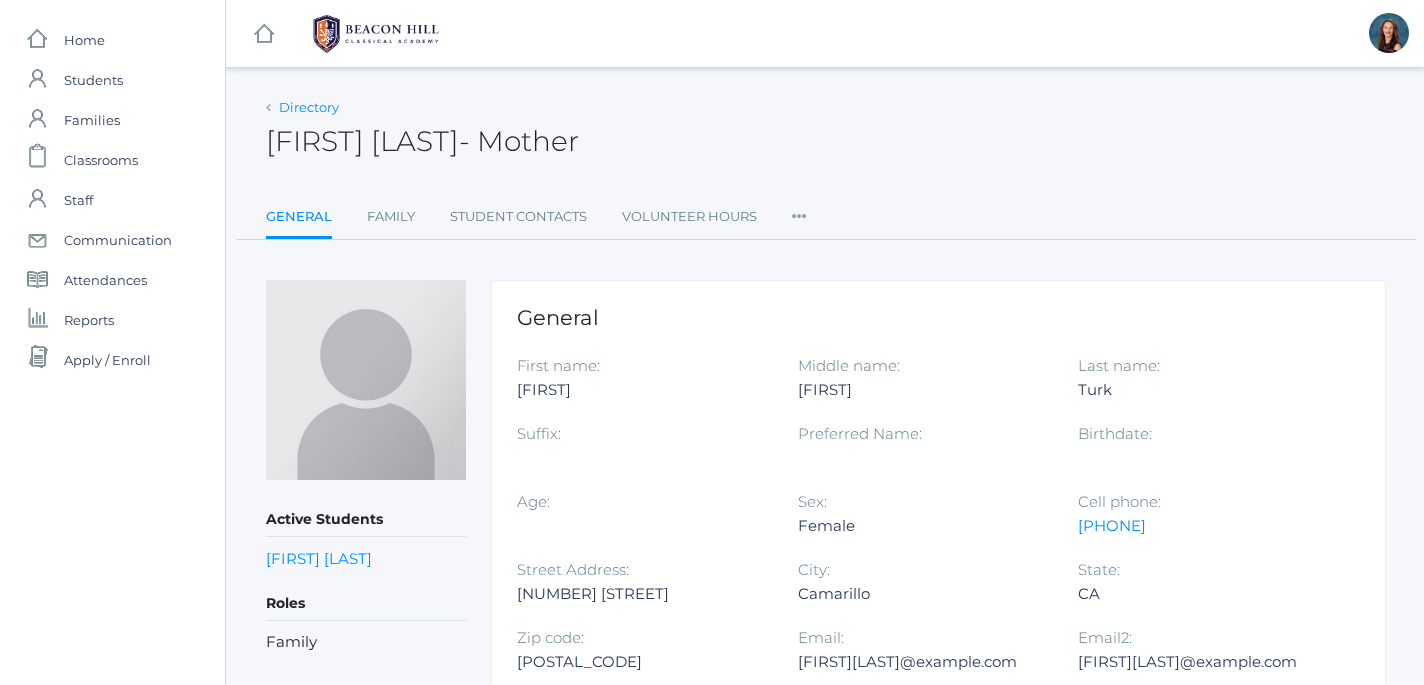 click on "Directory" at bounding box center [309, 107] 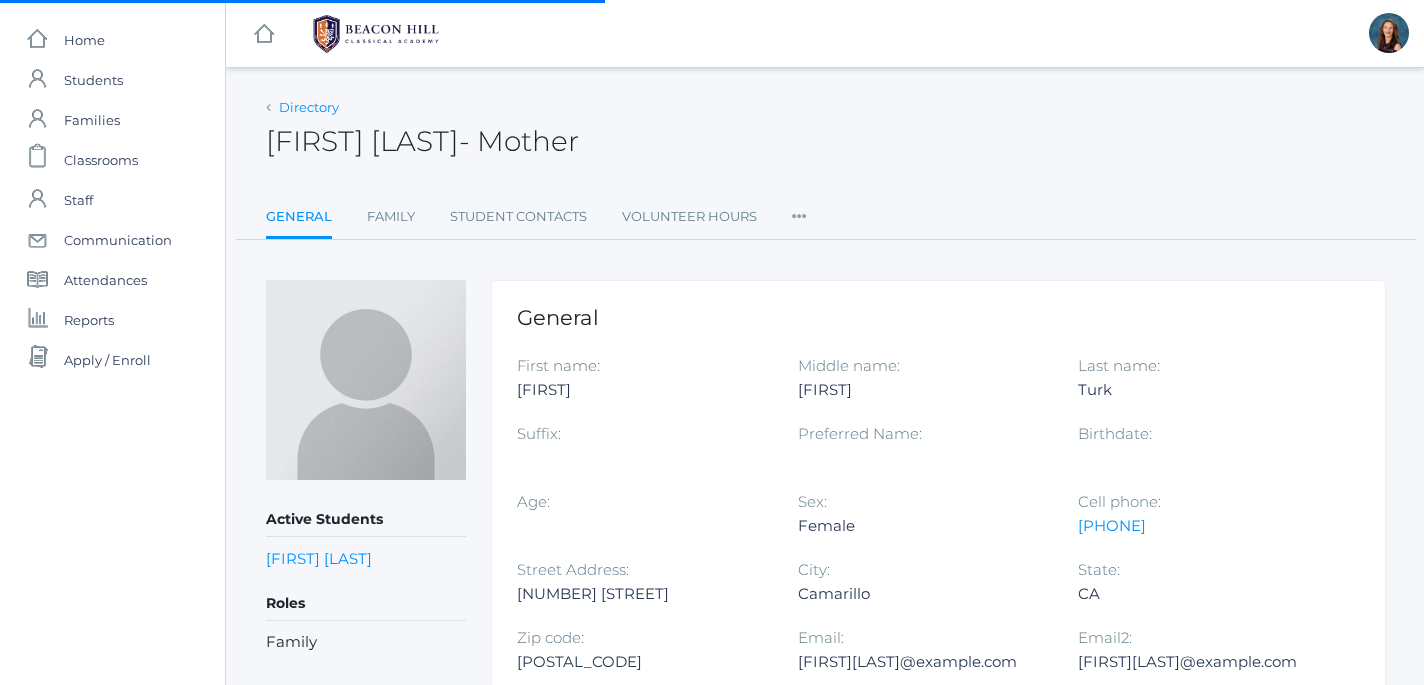 click on "Directory" at bounding box center [309, 107] 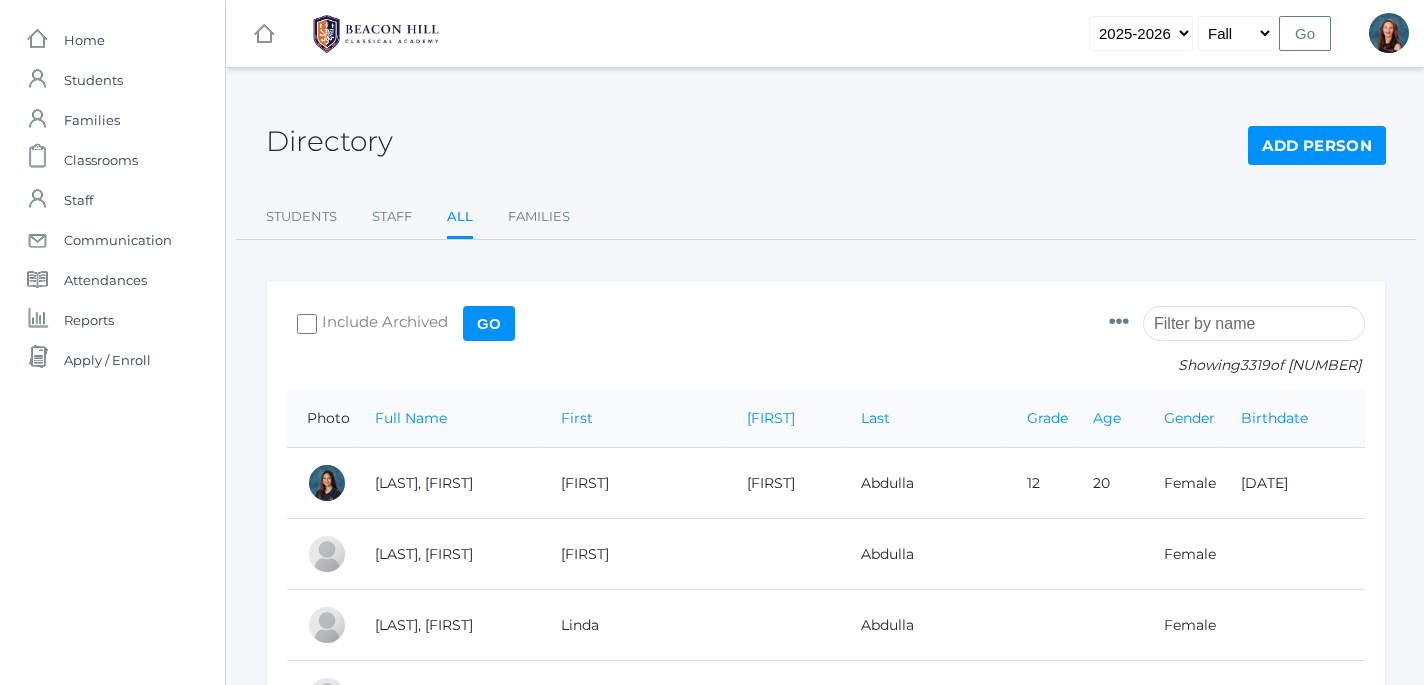 click at bounding box center [1254, 323] 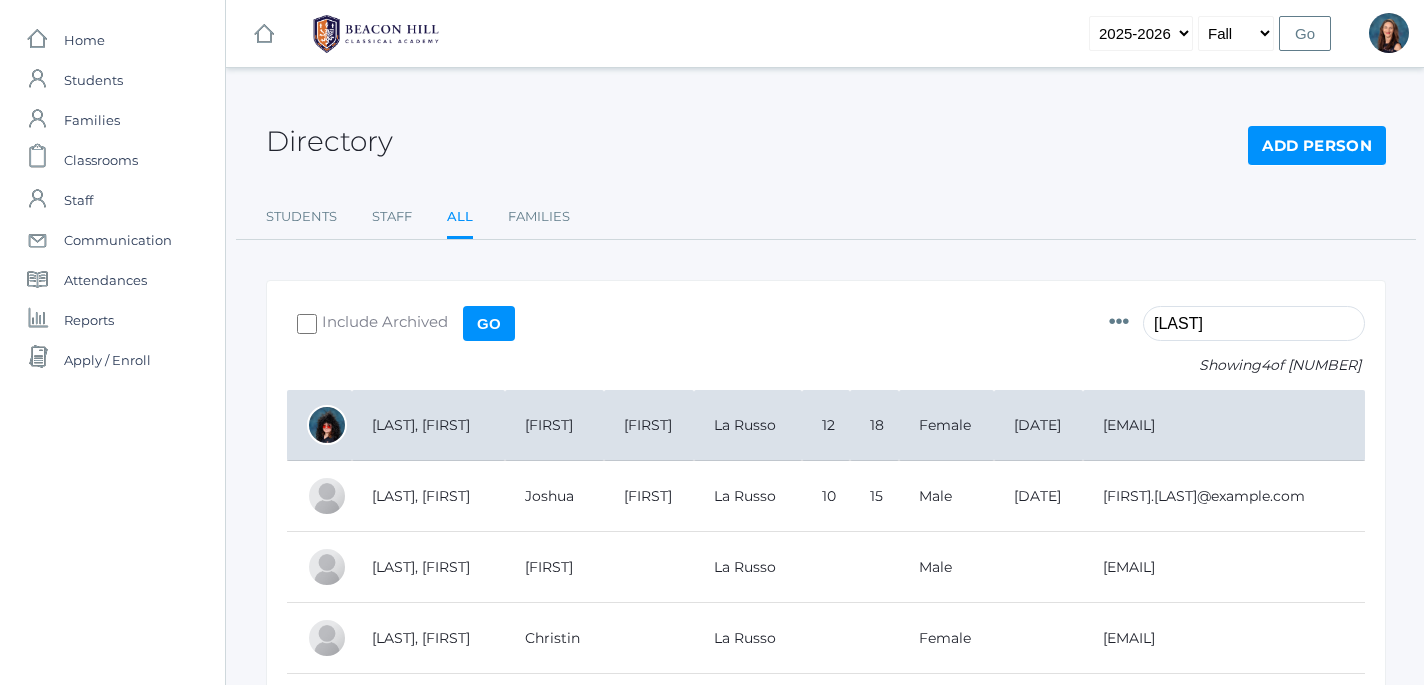 type on "[LAST]" 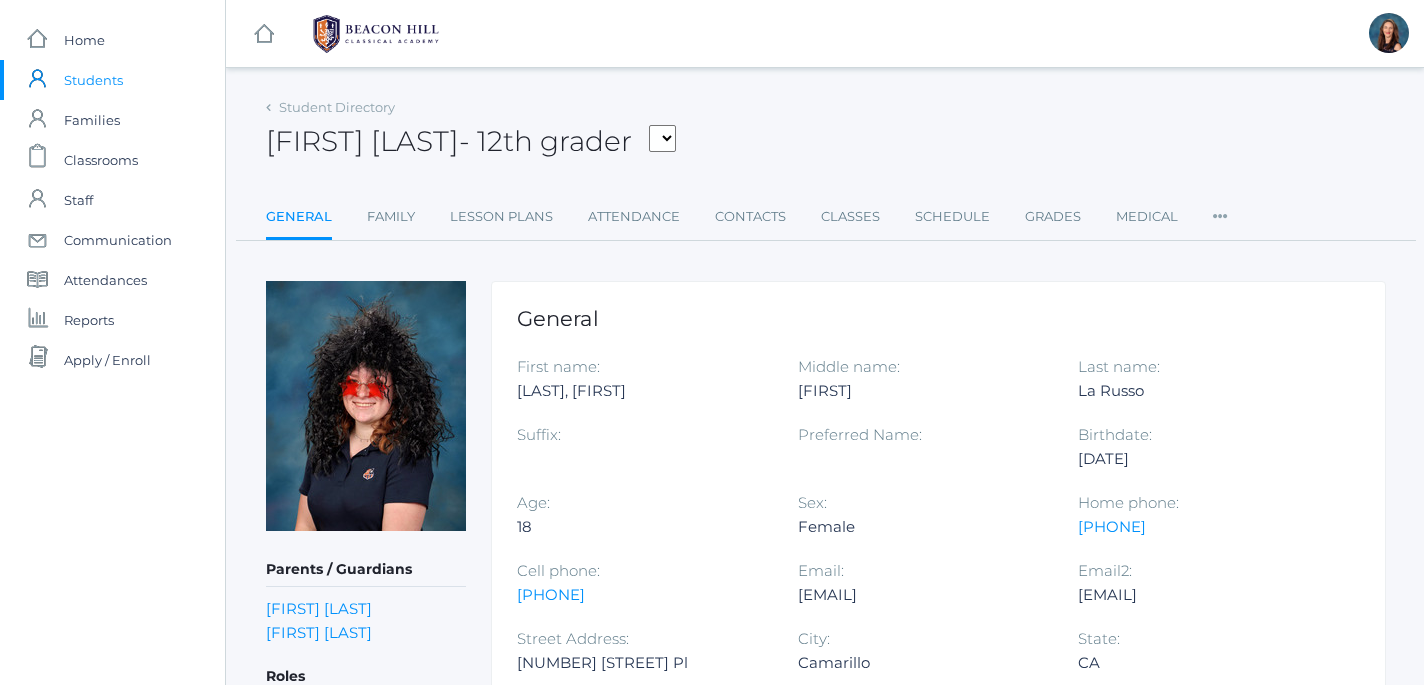 scroll, scrollTop: 0, scrollLeft: 0, axis: both 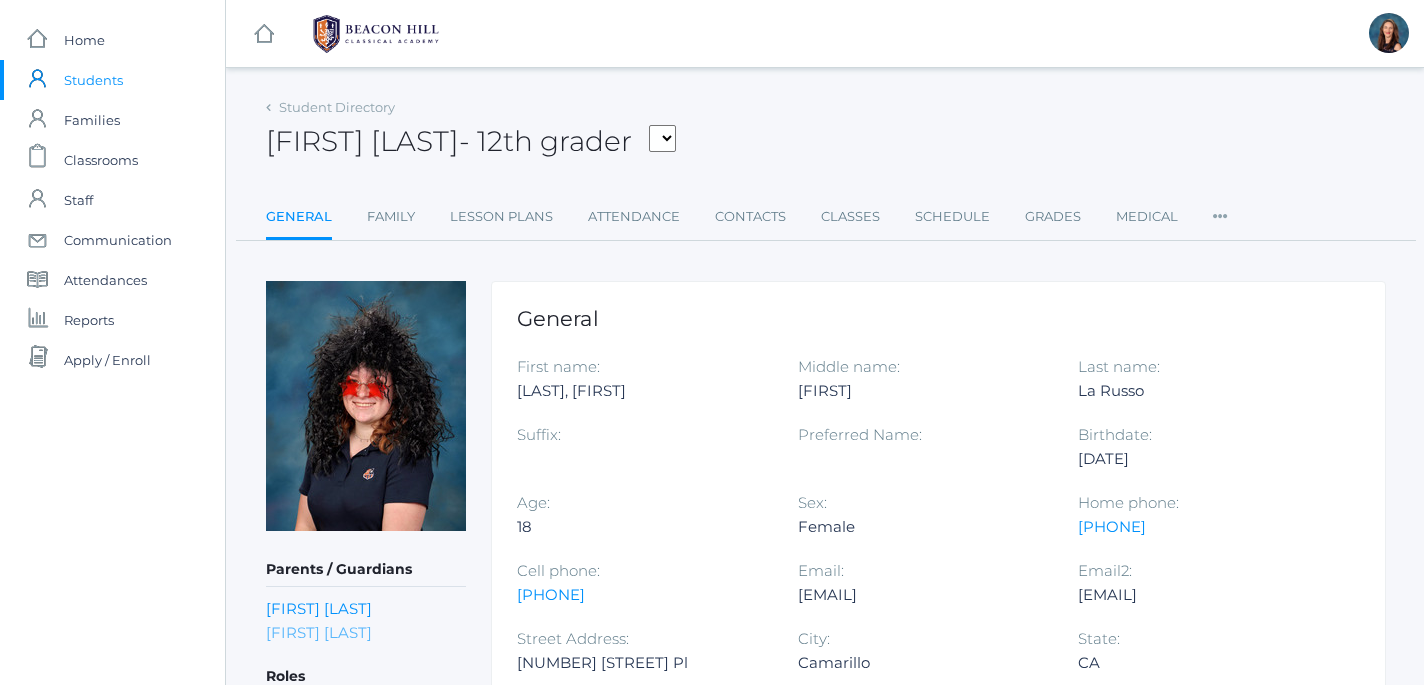 click on "[FIRST] [LAST]" at bounding box center (319, 632) 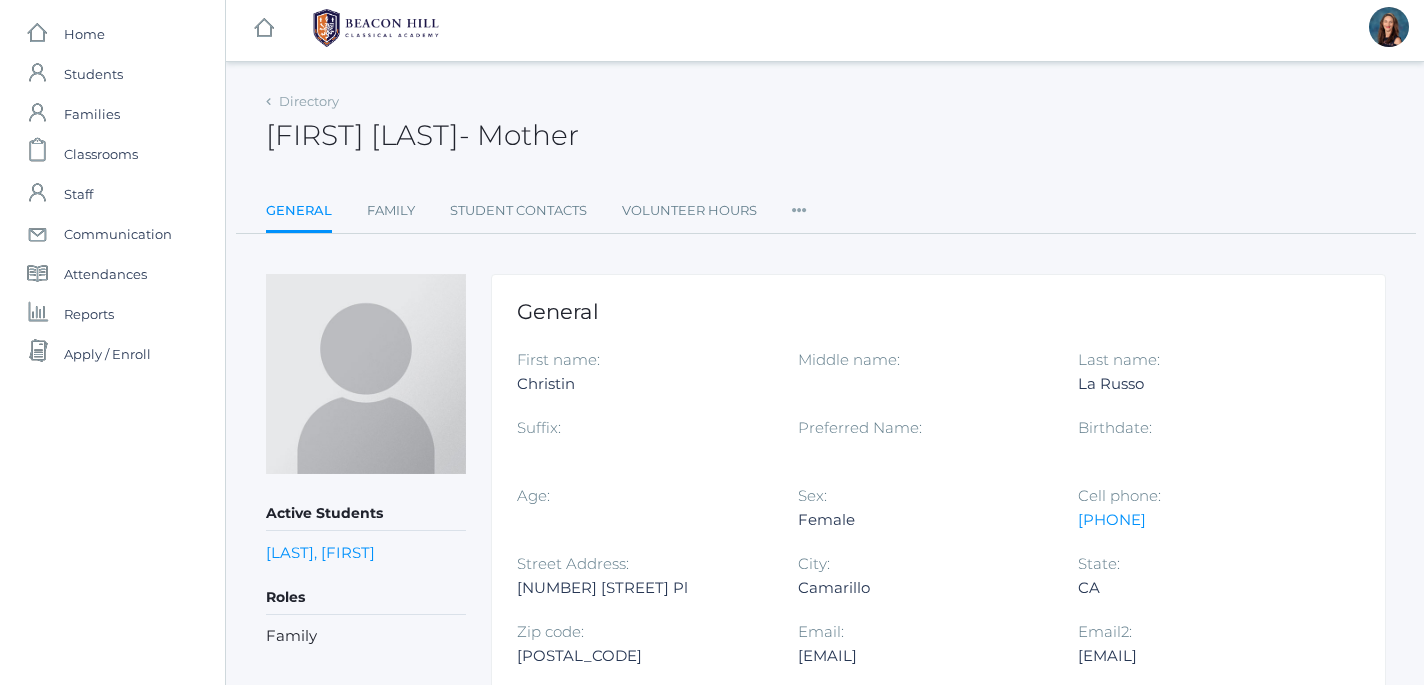 scroll, scrollTop: 0, scrollLeft: 0, axis: both 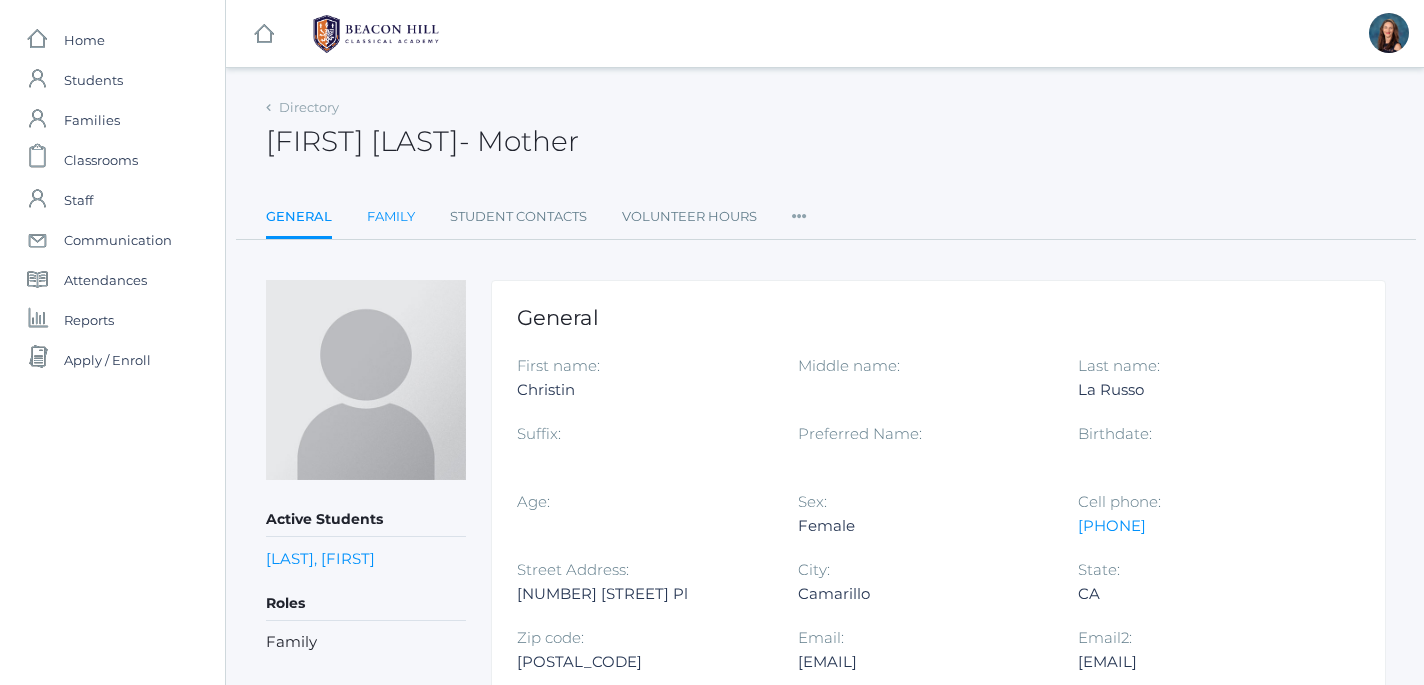 click on "Family" at bounding box center [391, 217] 